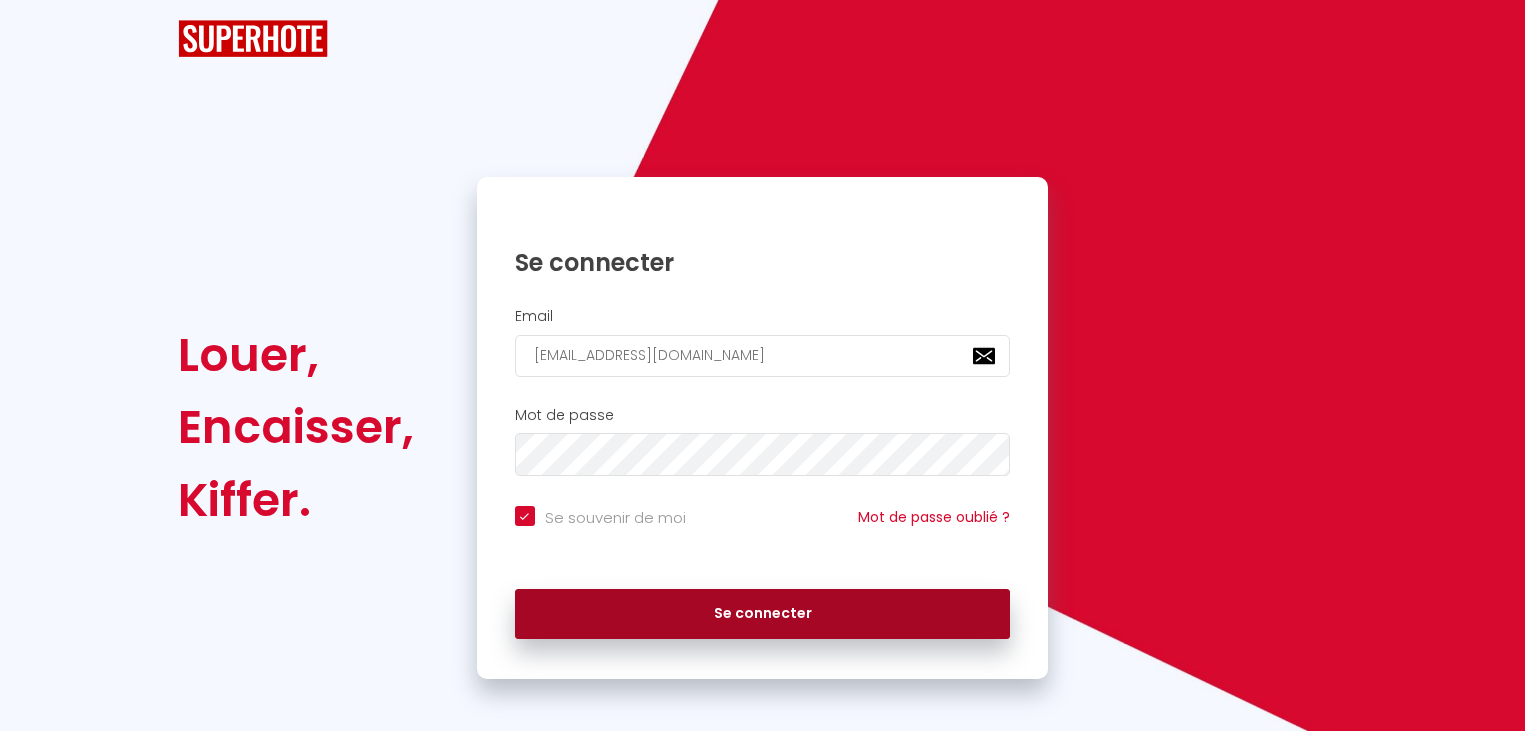 scroll, scrollTop: 0, scrollLeft: 0, axis: both 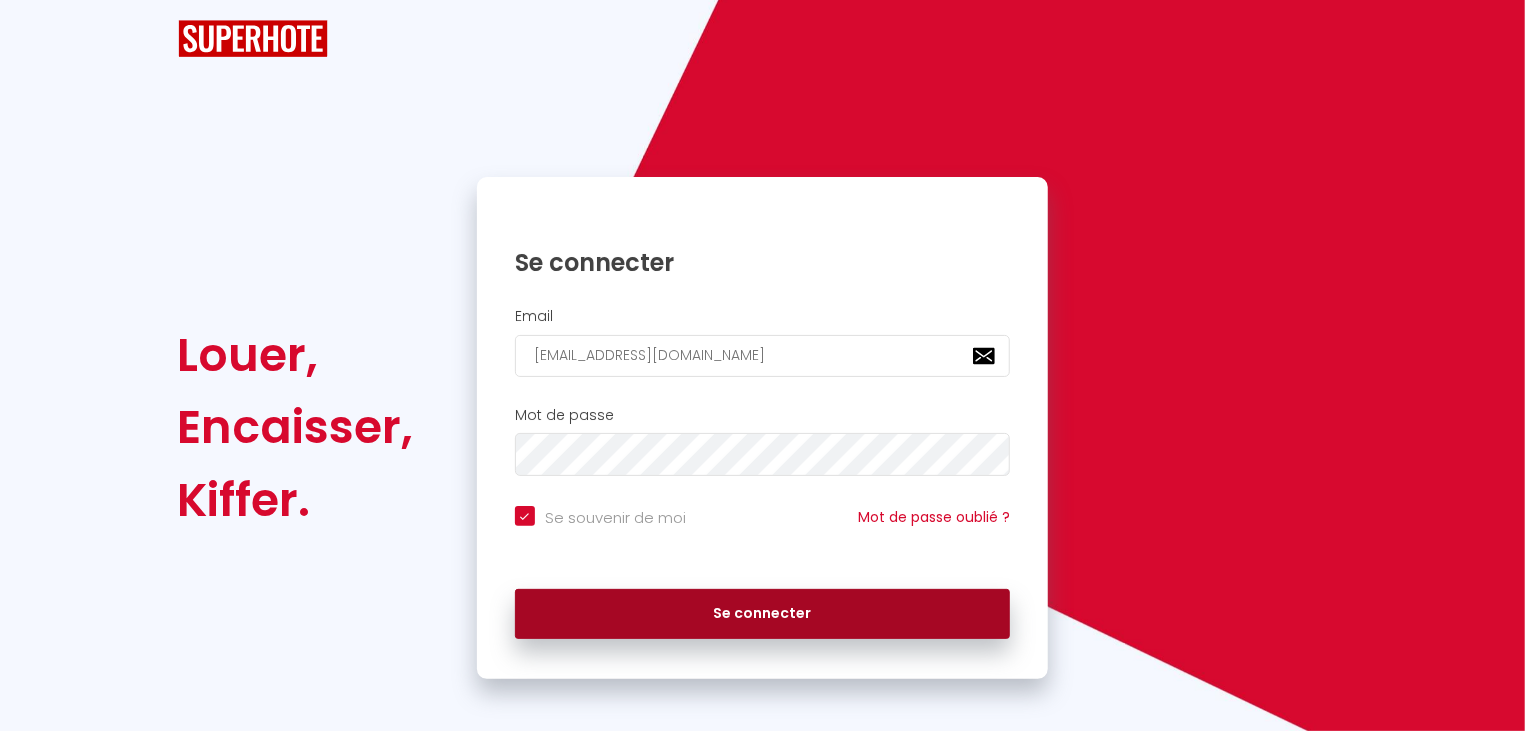click on "Se connecter" at bounding box center (763, 614) 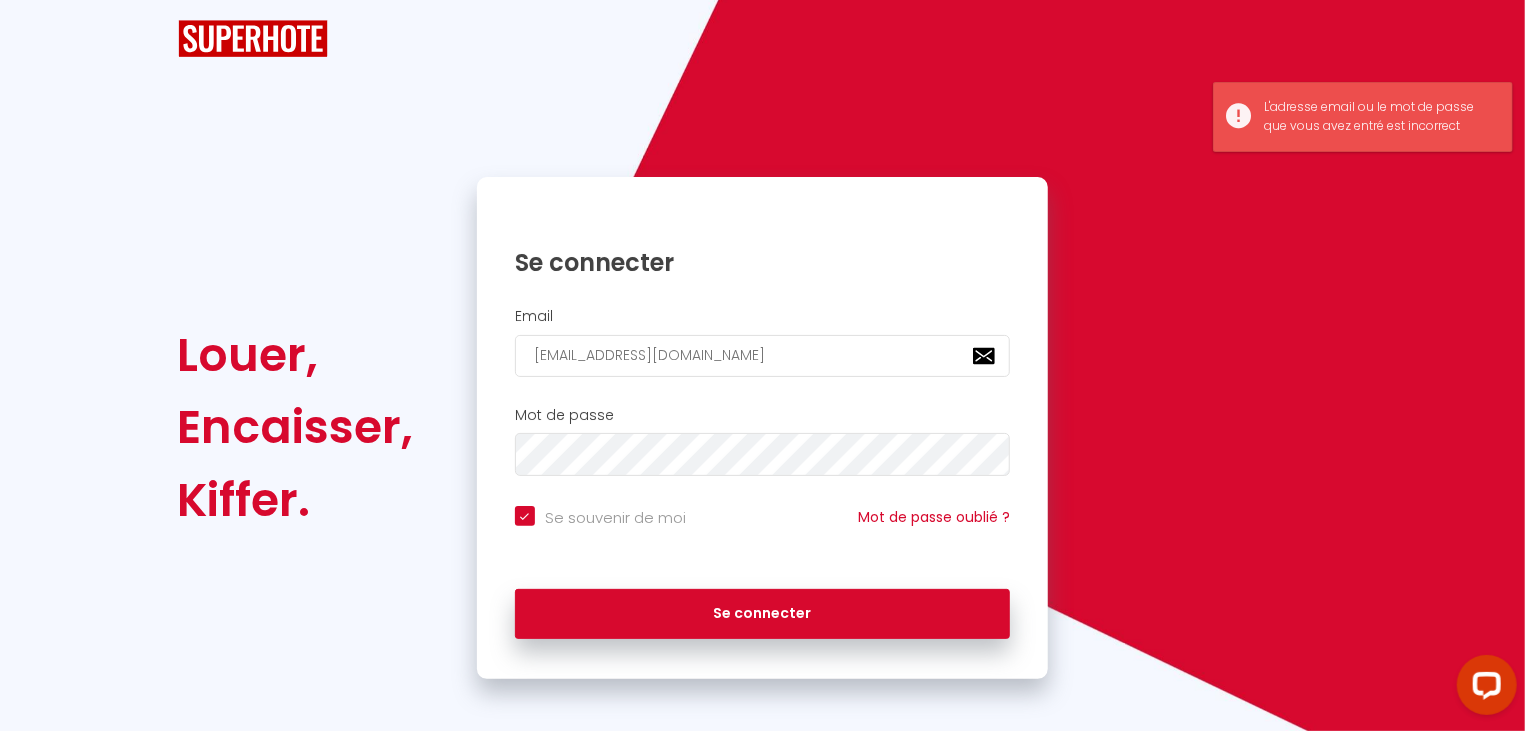 scroll, scrollTop: 0, scrollLeft: 0, axis: both 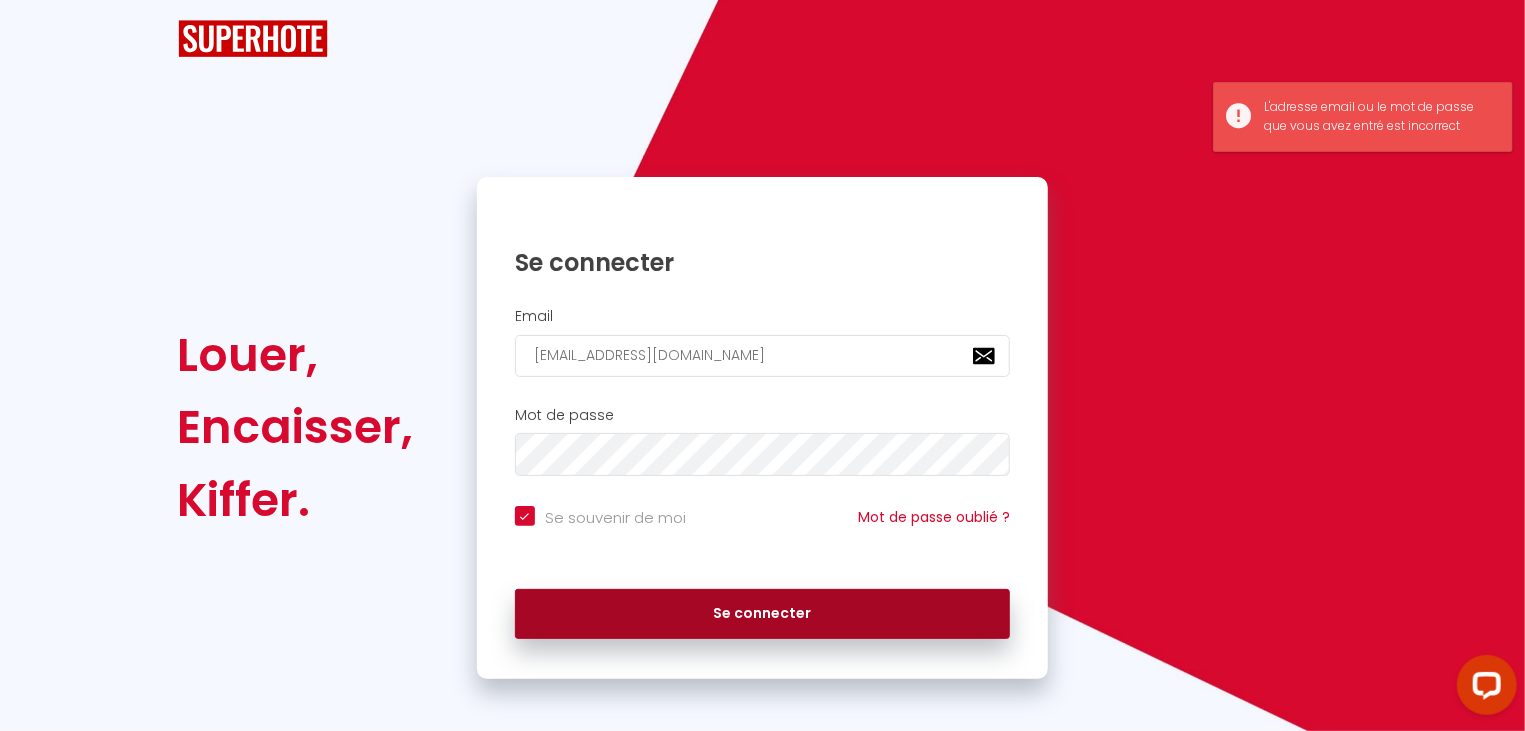 click on "Se connecter" at bounding box center (763, 614) 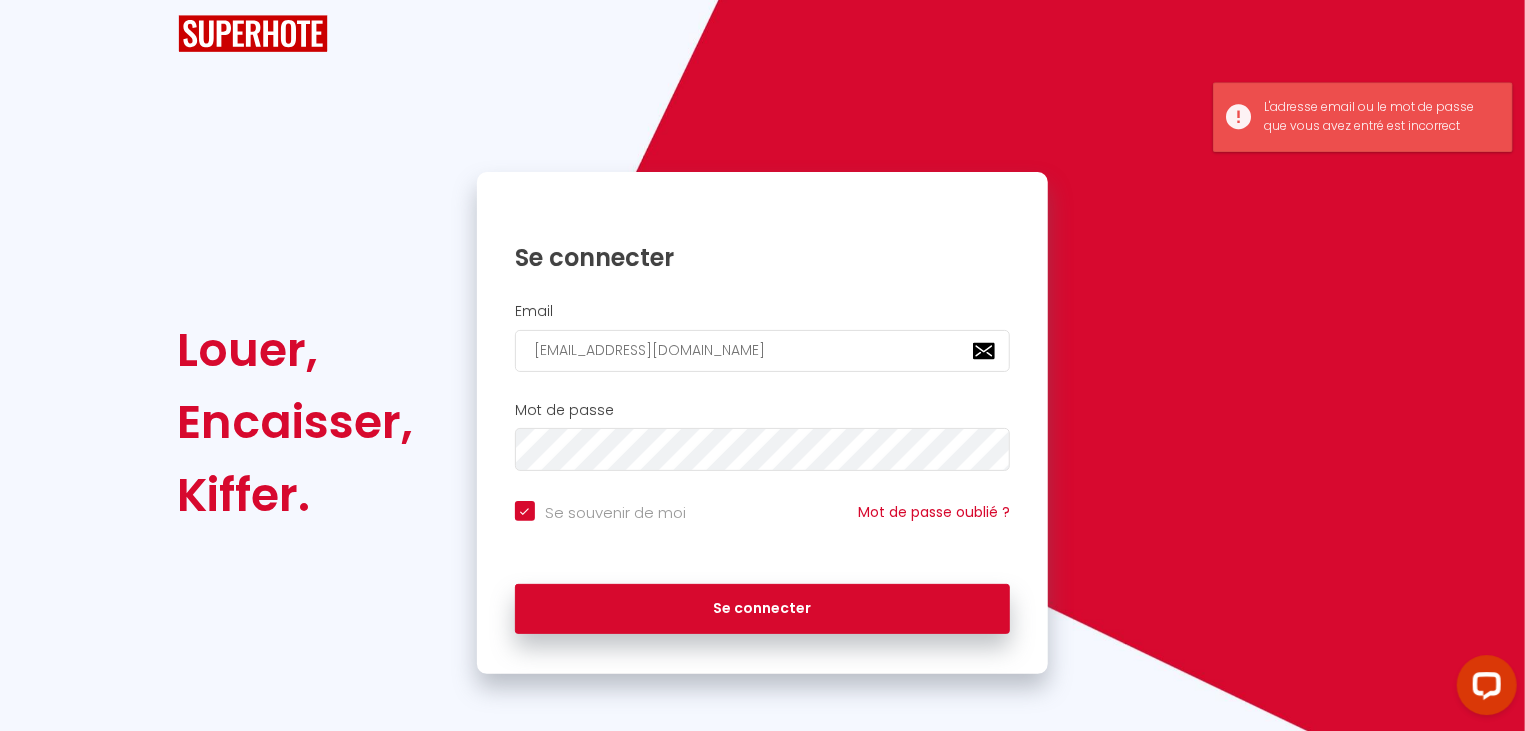 scroll, scrollTop: 7, scrollLeft: 0, axis: vertical 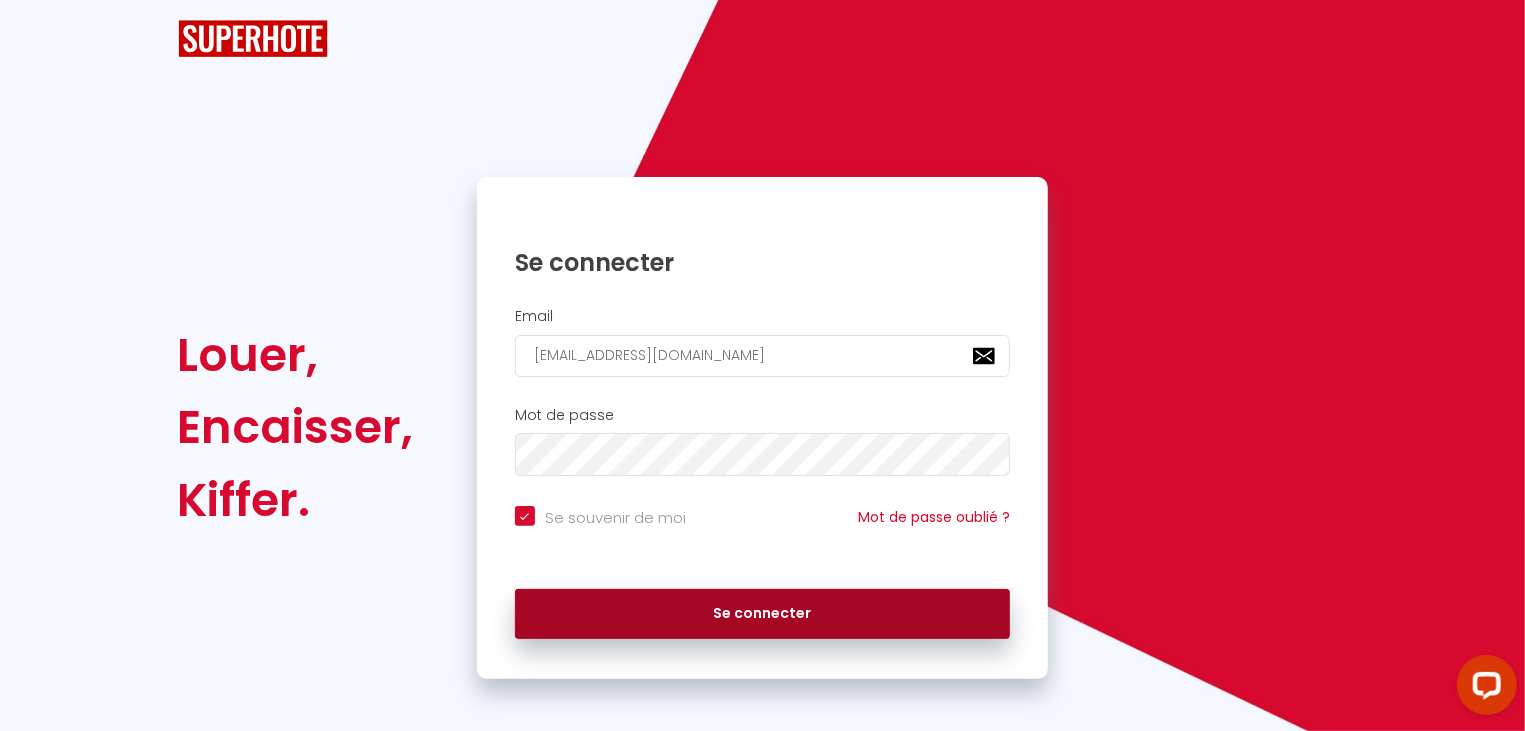 click on "Se connecter" at bounding box center (763, 614) 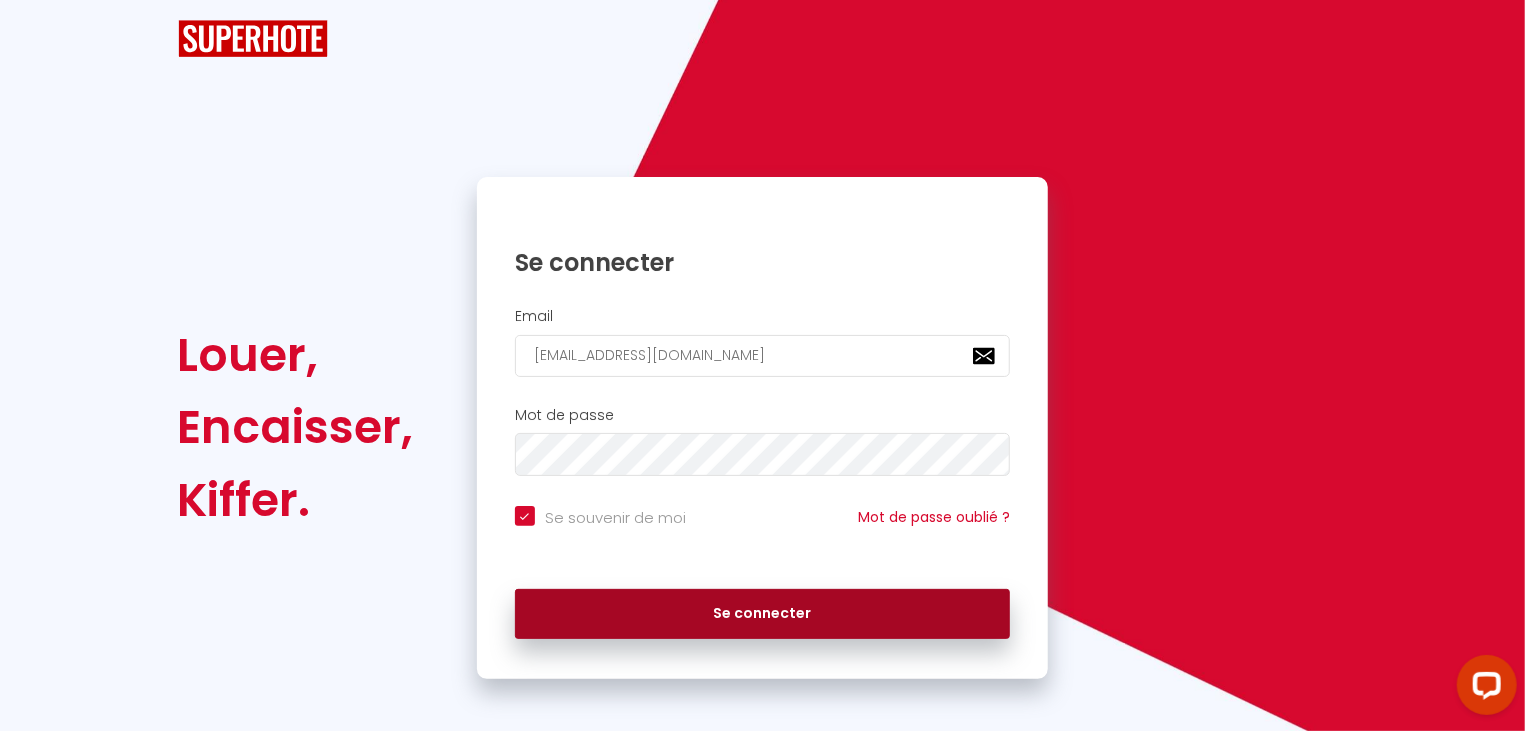 click on "Se connecter" at bounding box center (763, 614) 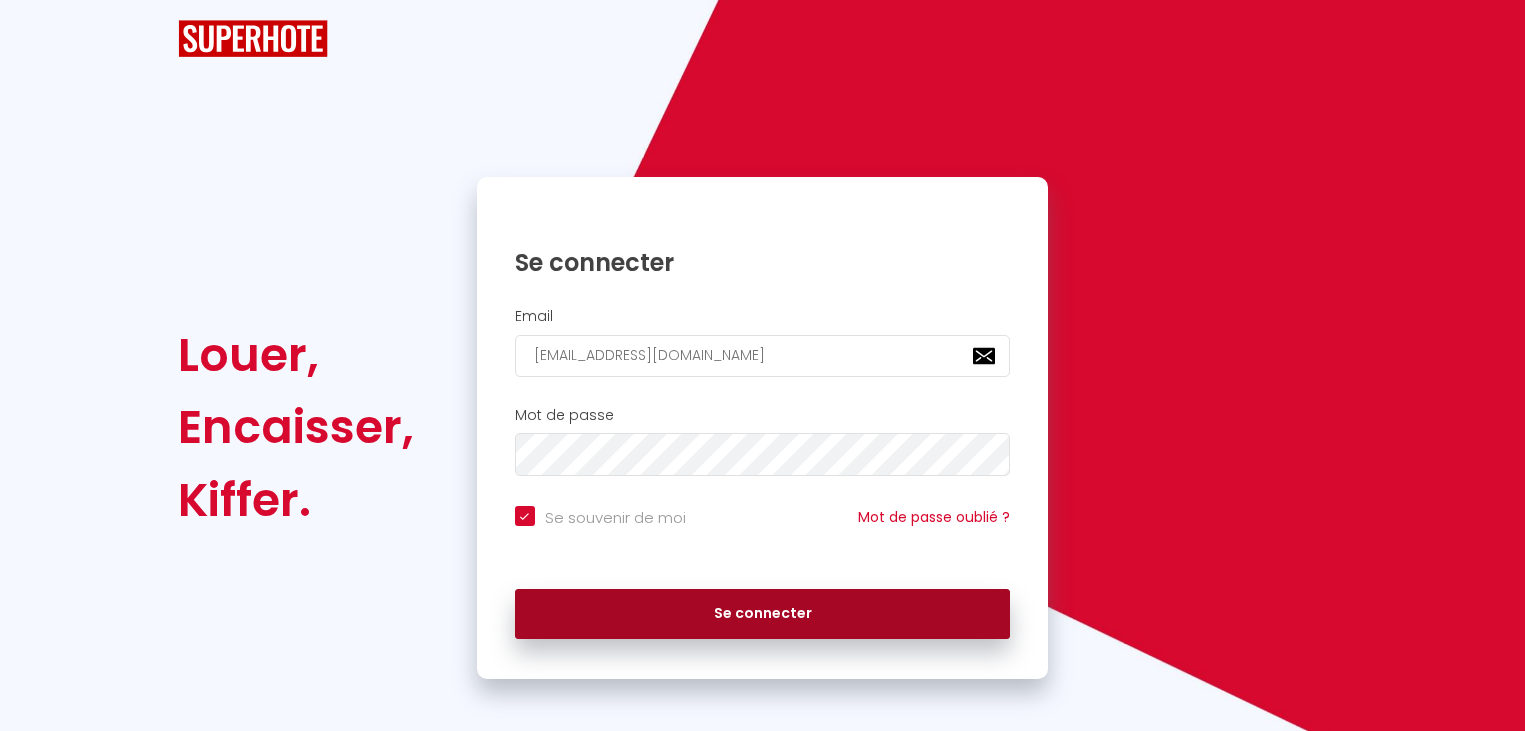 scroll, scrollTop: 0, scrollLeft: 0, axis: both 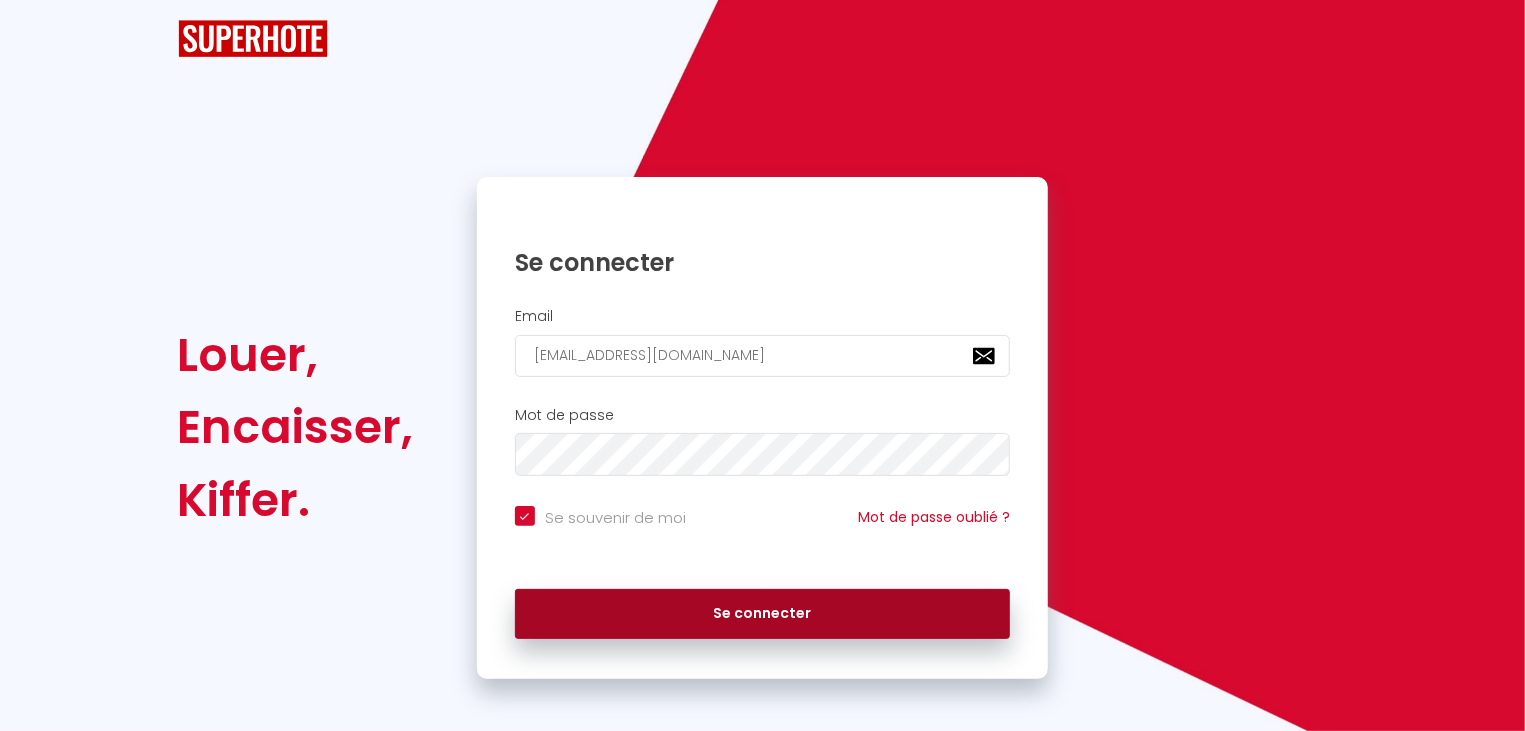 click on "Se connecter" at bounding box center [763, 614] 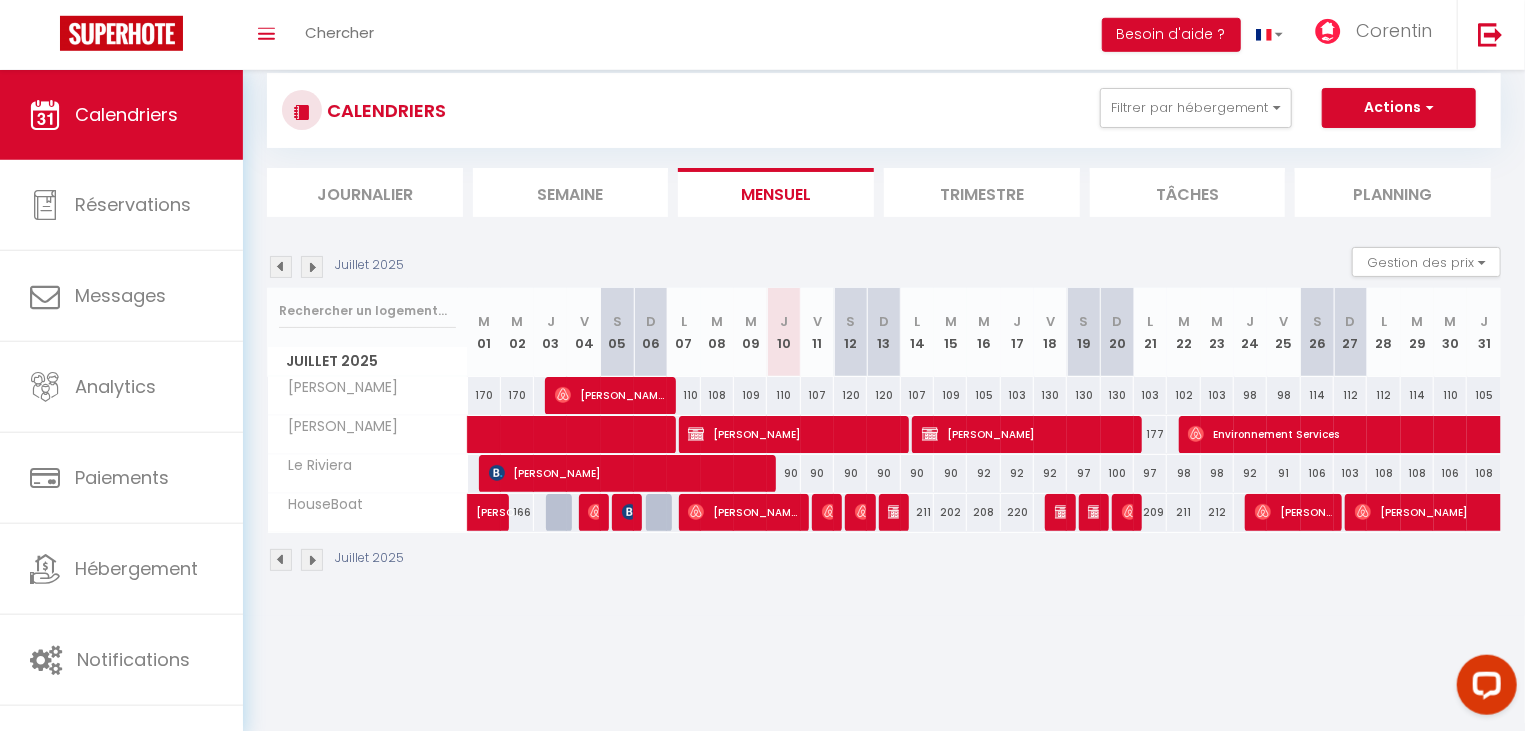 scroll, scrollTop: 70, scrollLeft: 0, axis: vertical 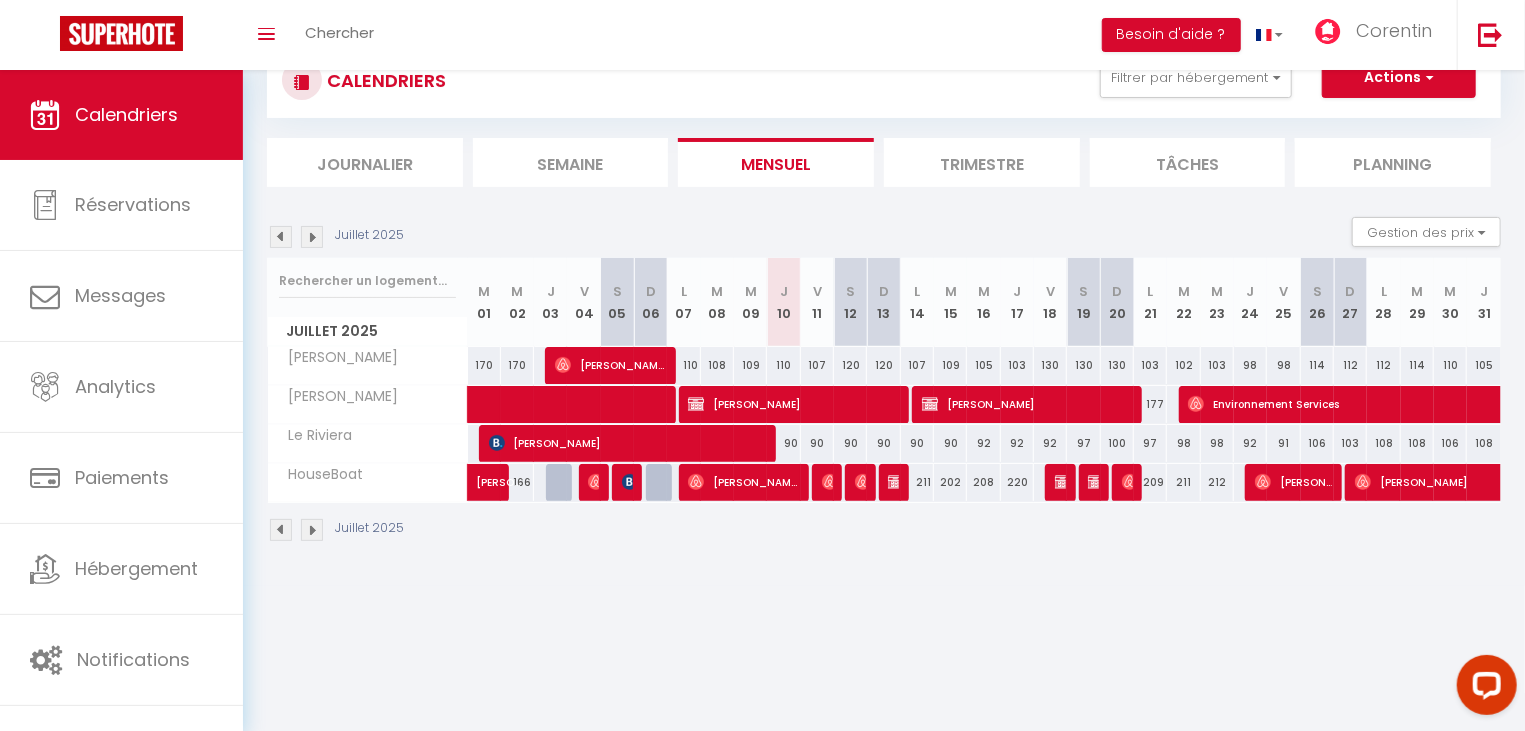 click on "[PERSON_NAME]" at bounding box center (893, 482) 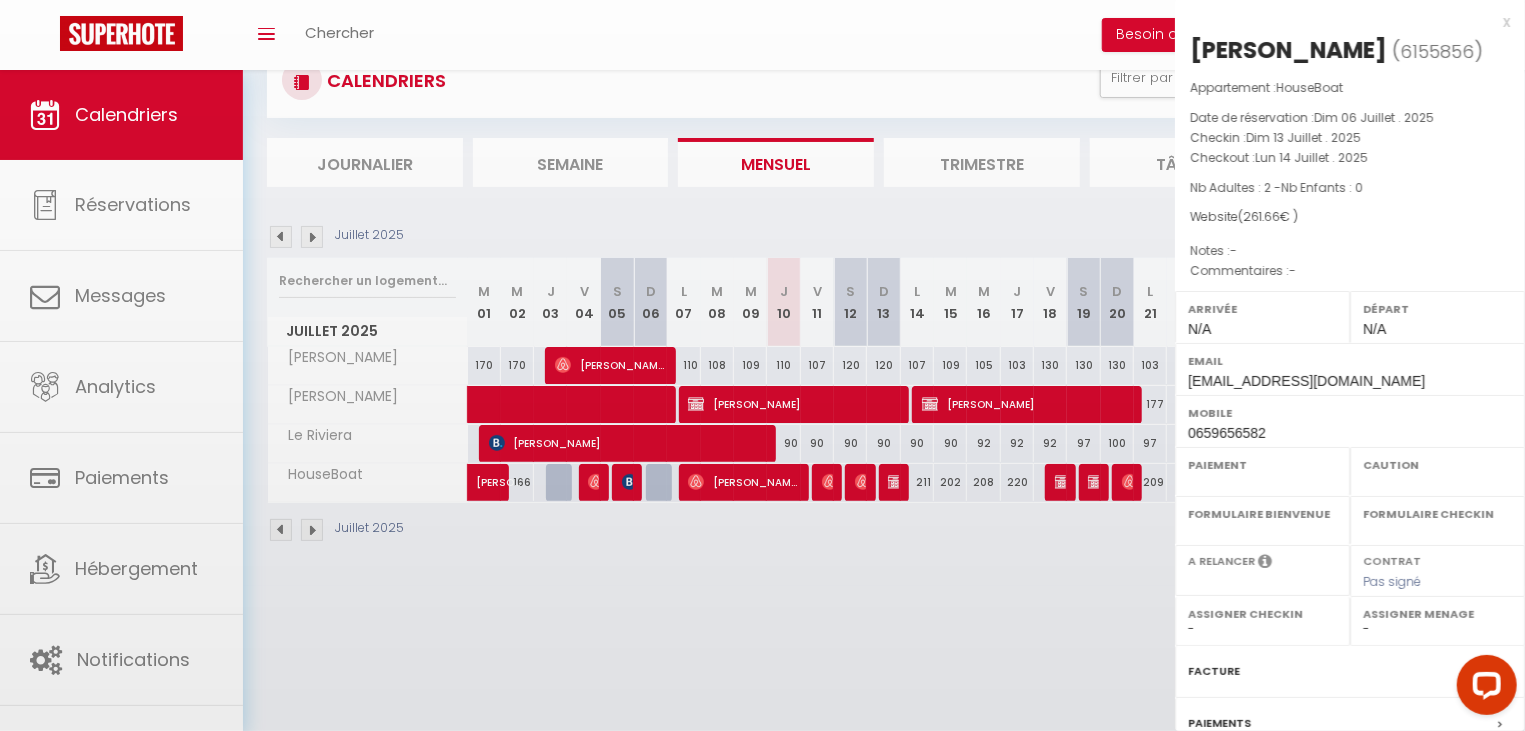 select on "OK" 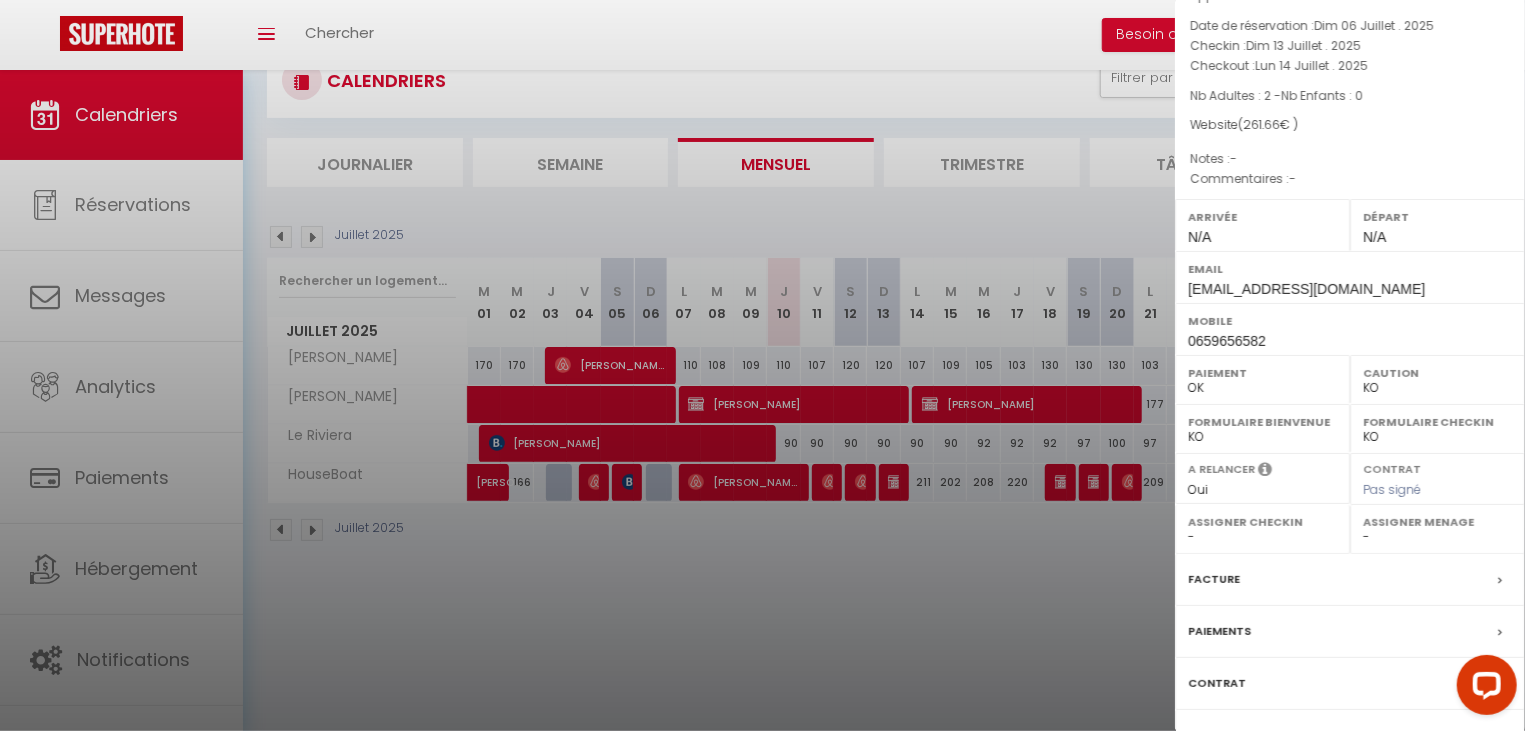 scroll, scrollTop: 202, scrollLeft: 0, axis: vertical 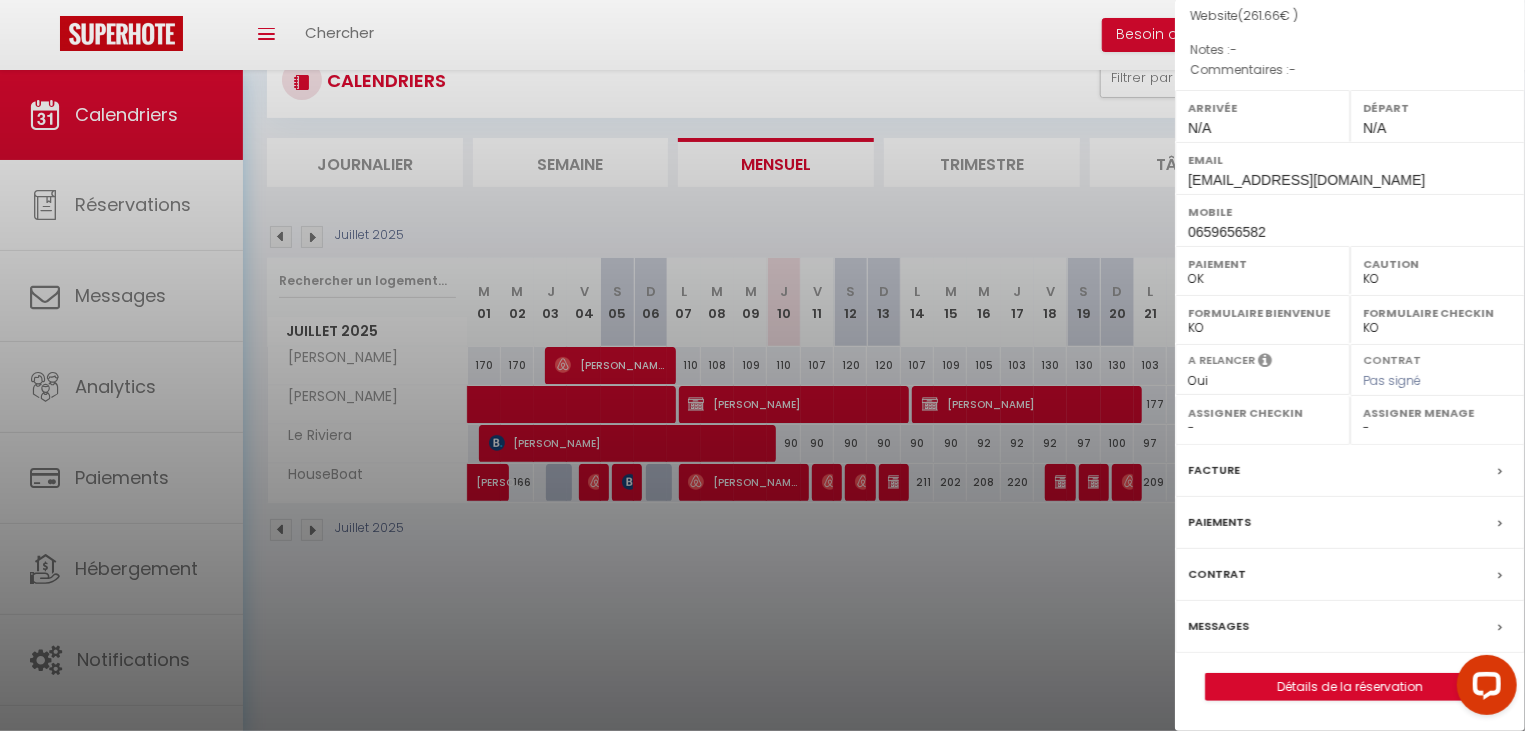 click on "Messages" at bounding box center [1350, 627] 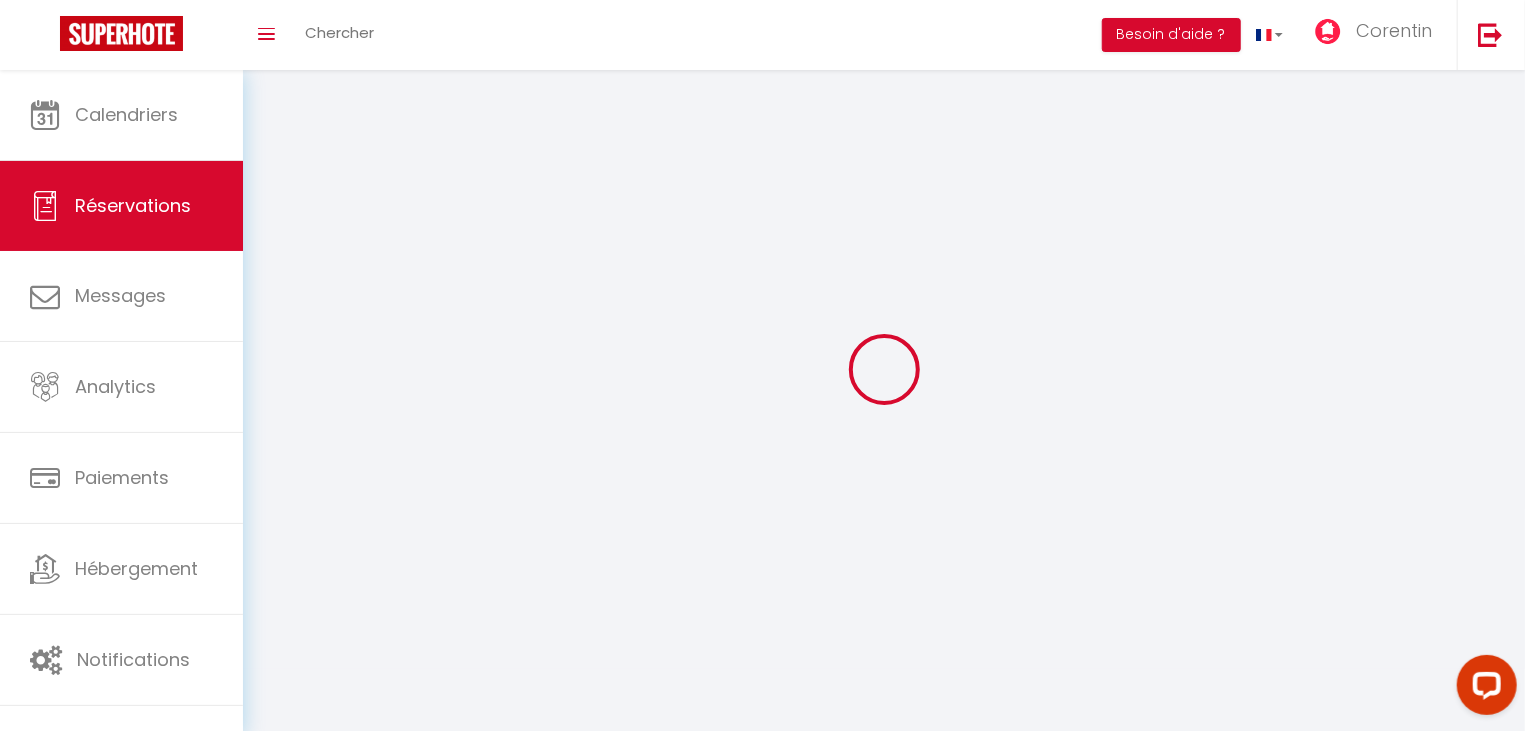 select 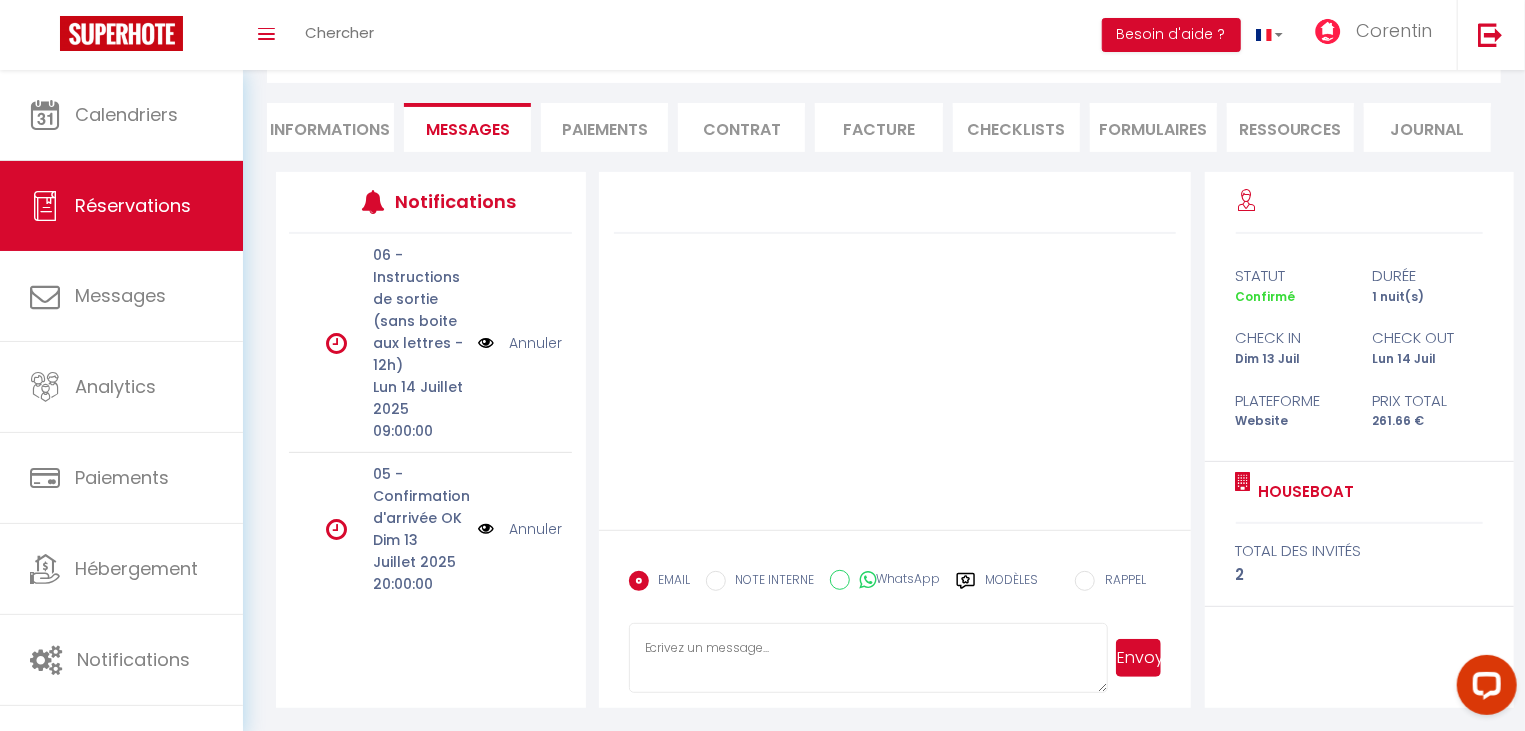 scroll, scrollTop: 0, scrollLeft: 0, axis: both 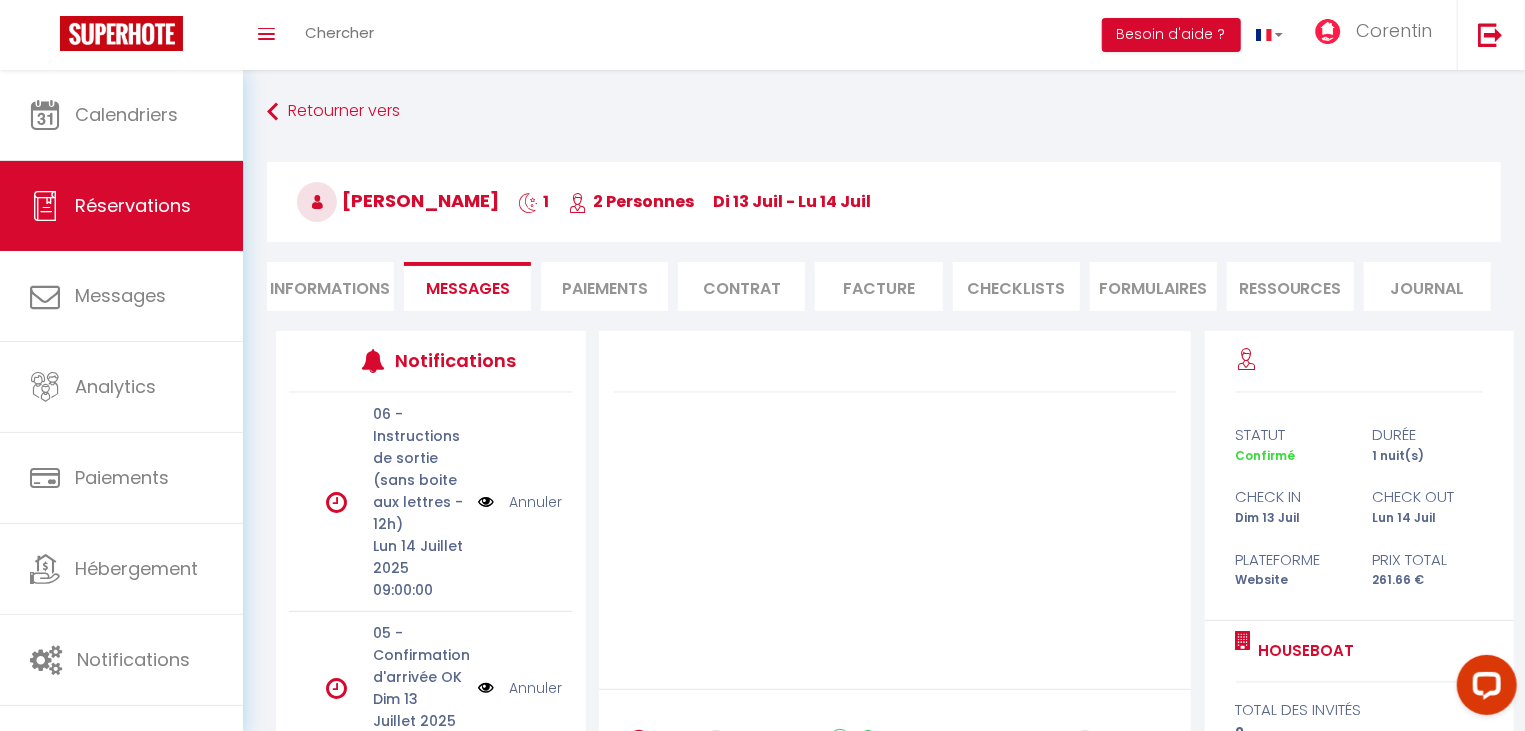 click on "Informations" at bounding box center [330, 286] 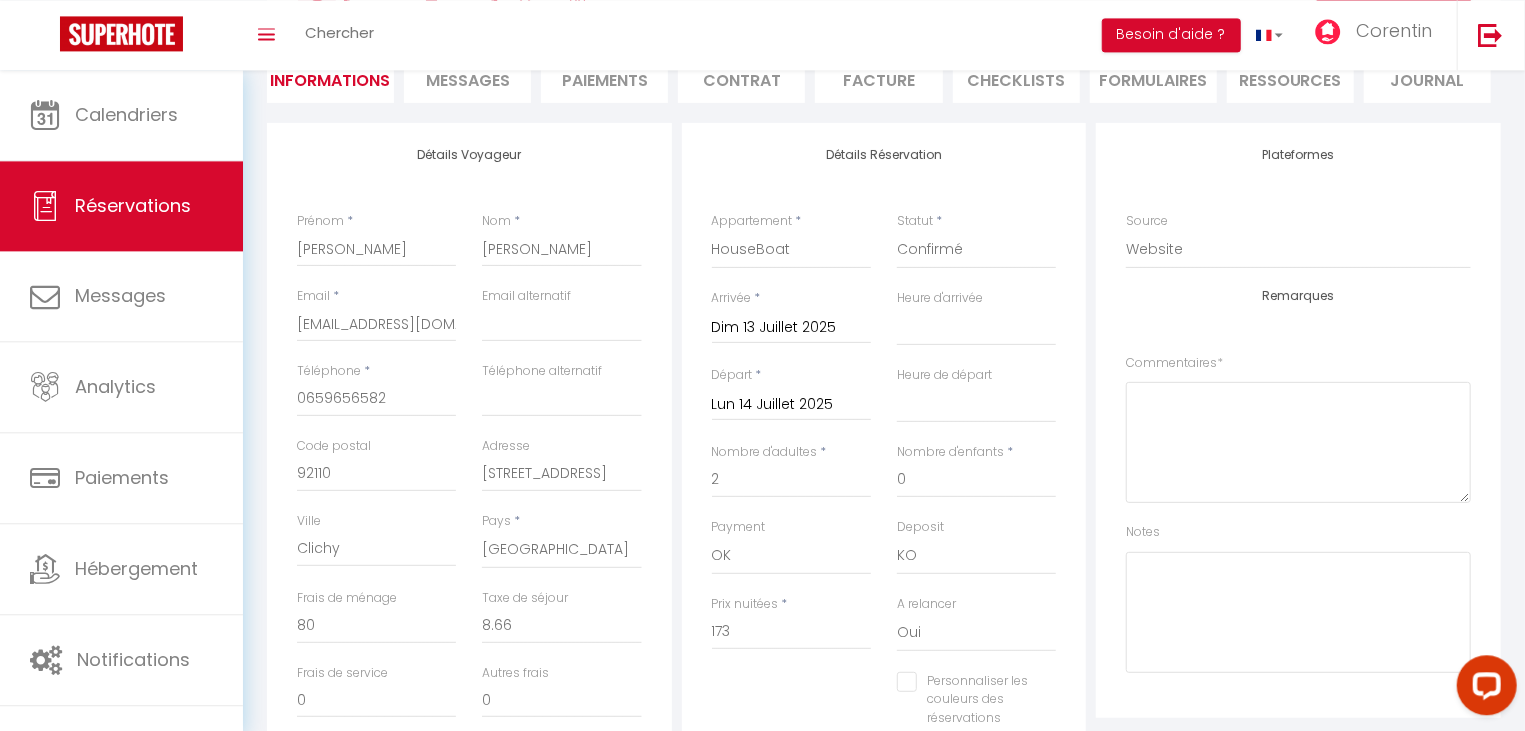scroll, scrollTop: 107, scrollLeft: 0, axis: vertical 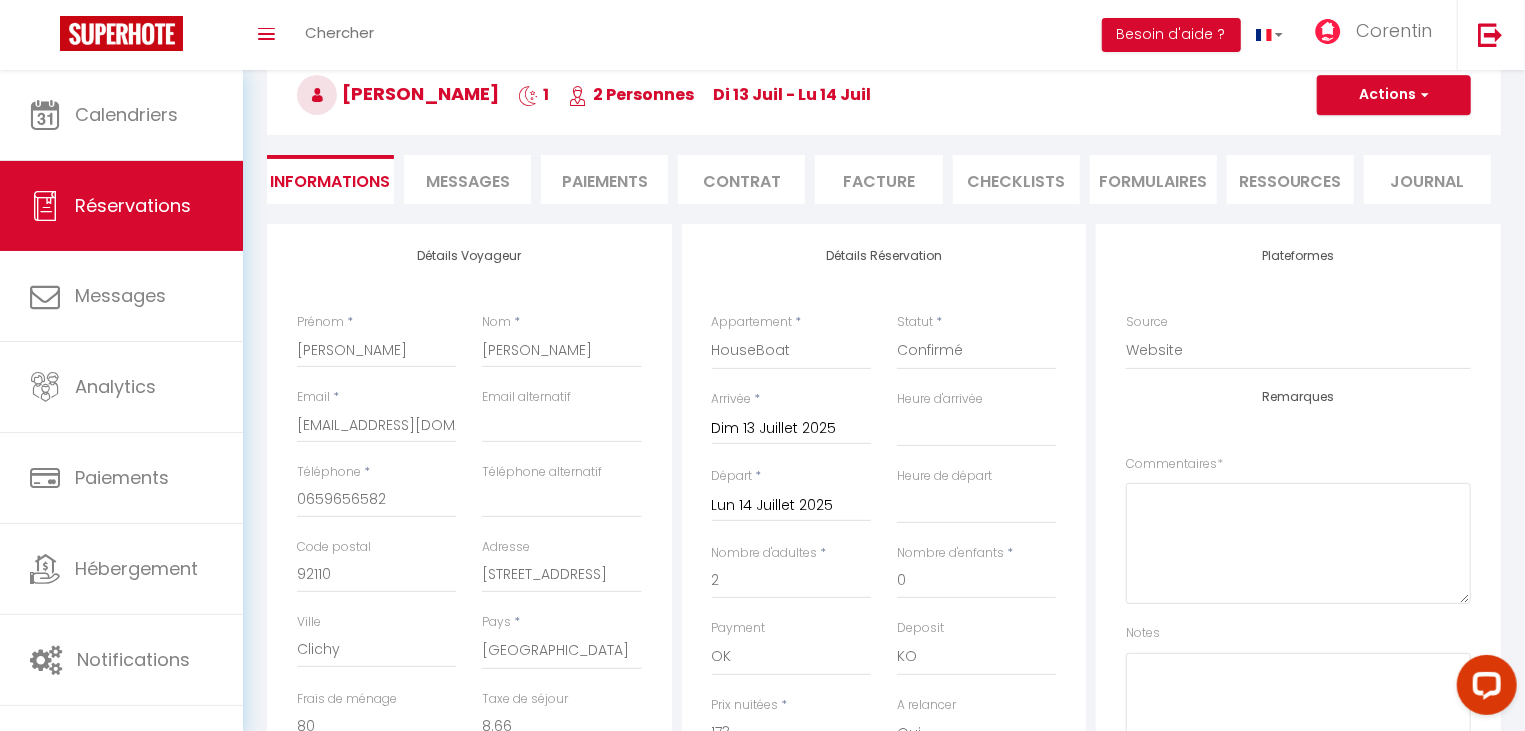 click on "Messages" at bounding box center (468, 181) 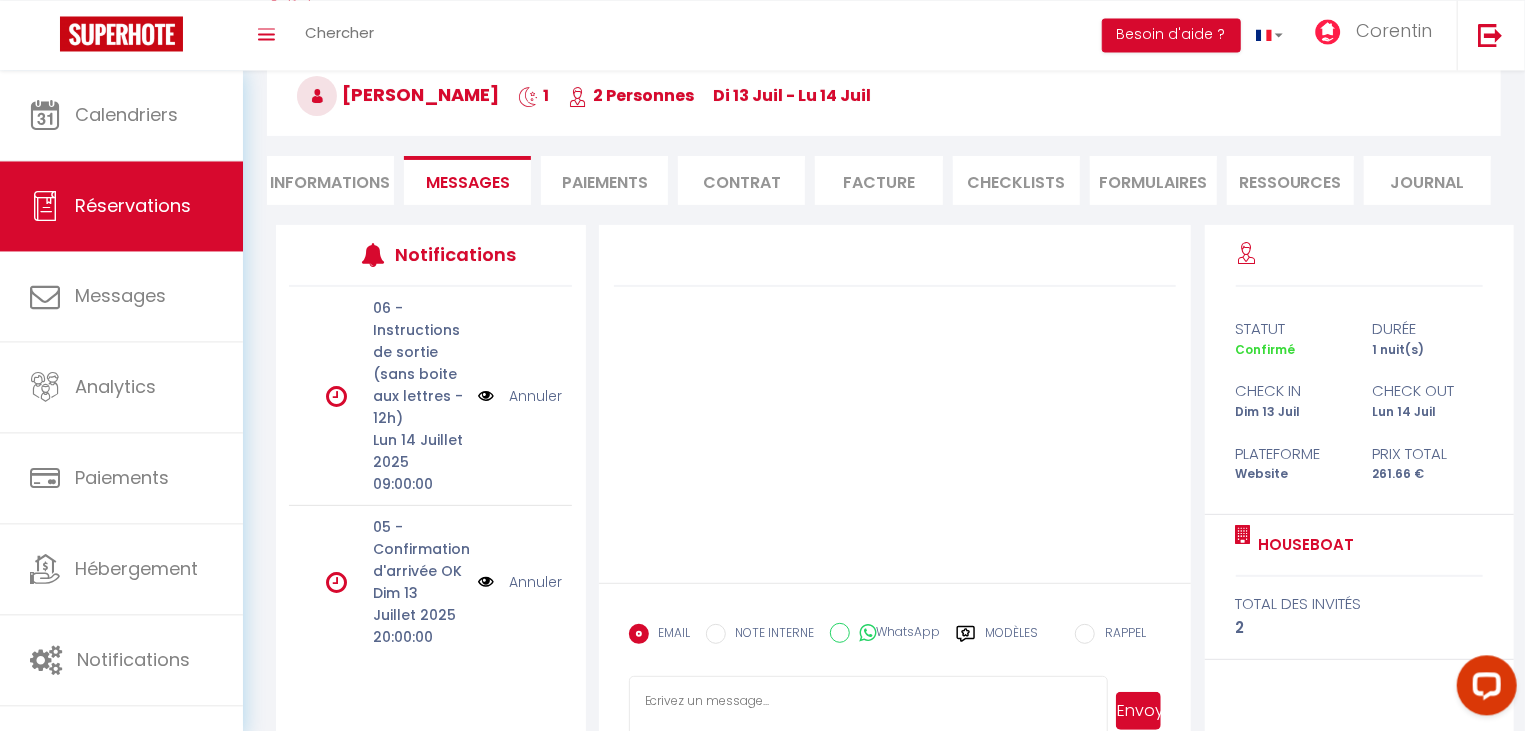 scroll, scrollTop: 159, scrollLeft: 0, axis: vertical 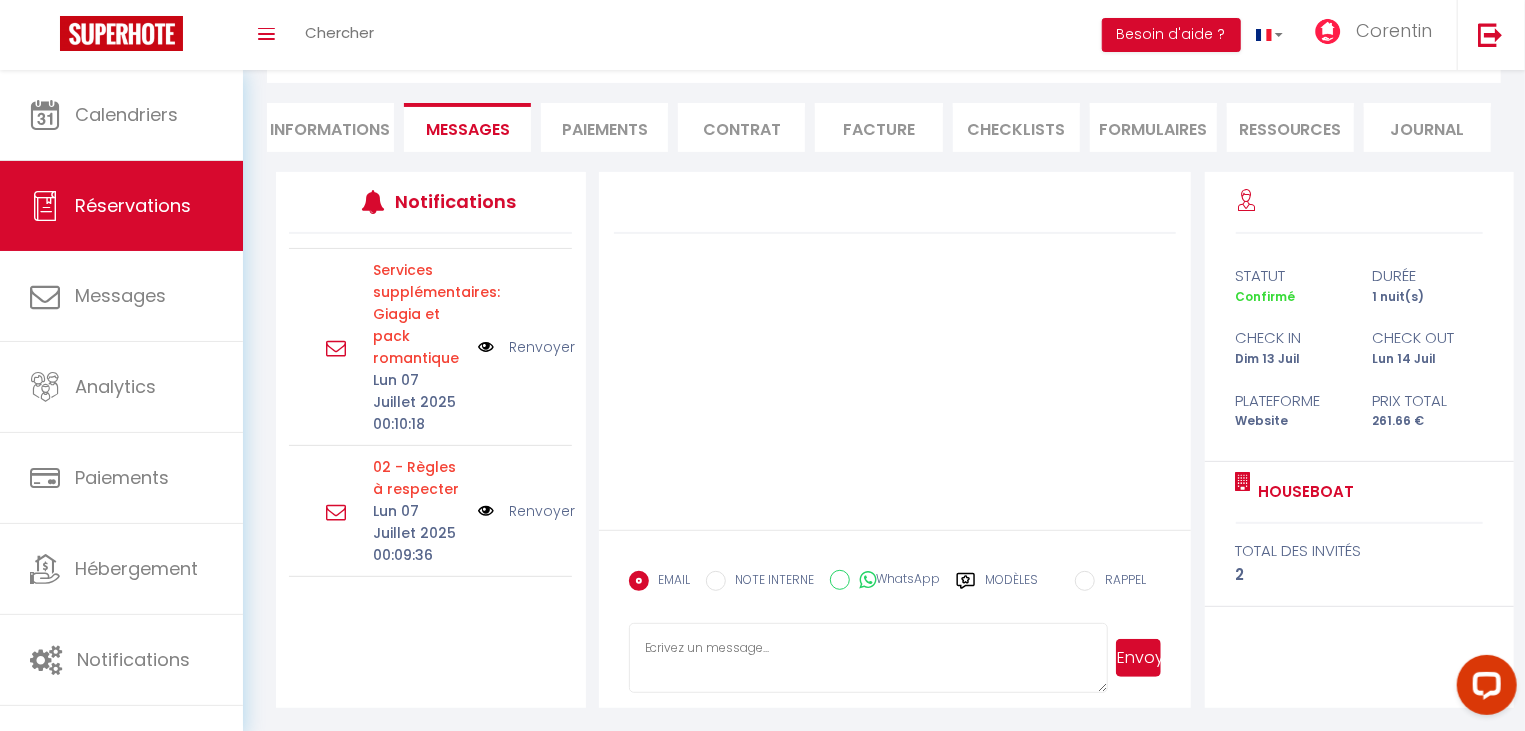 click on "Renvoyer" at bounding box center (542, 511) 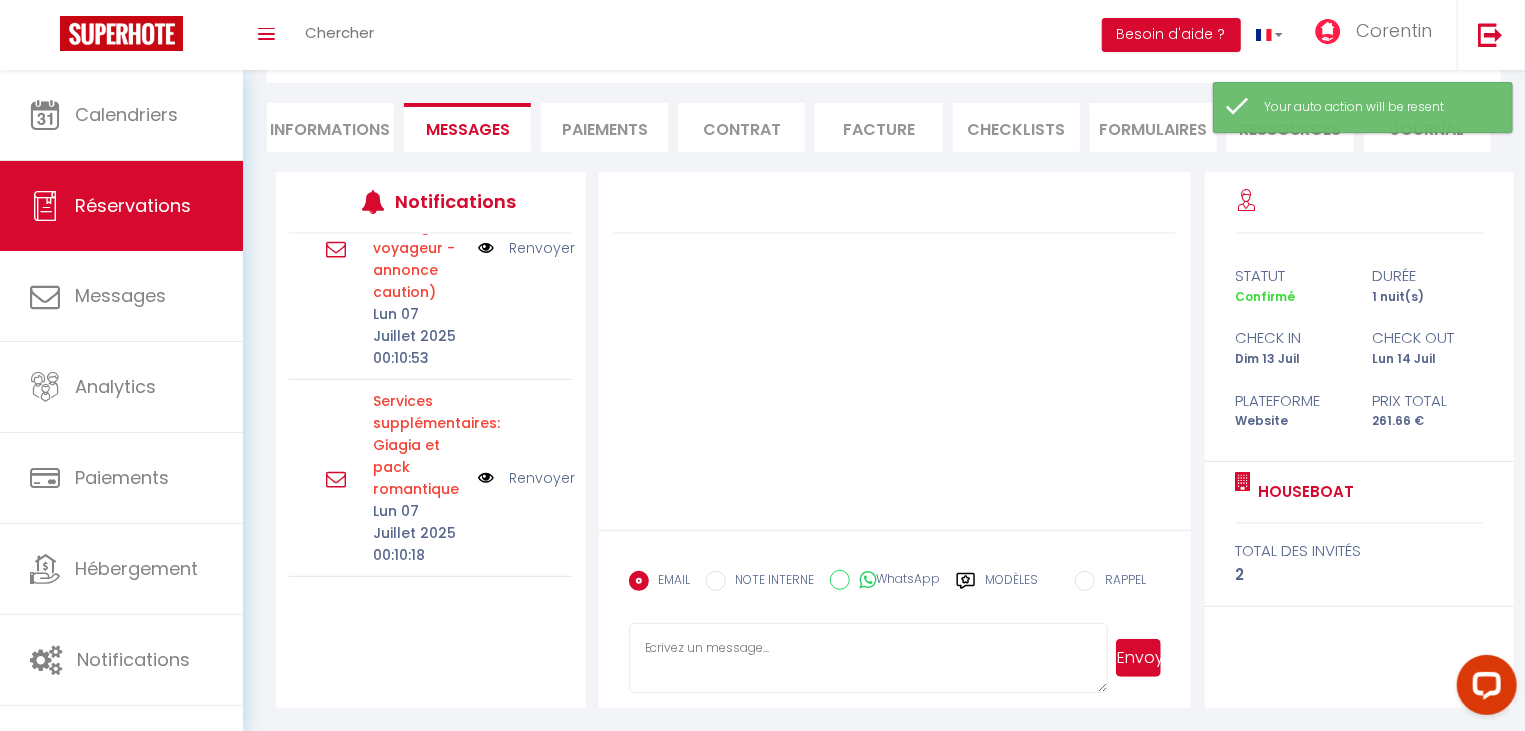 scroll, scrollTop: 904, scrollLeft: 0, axis: vertical 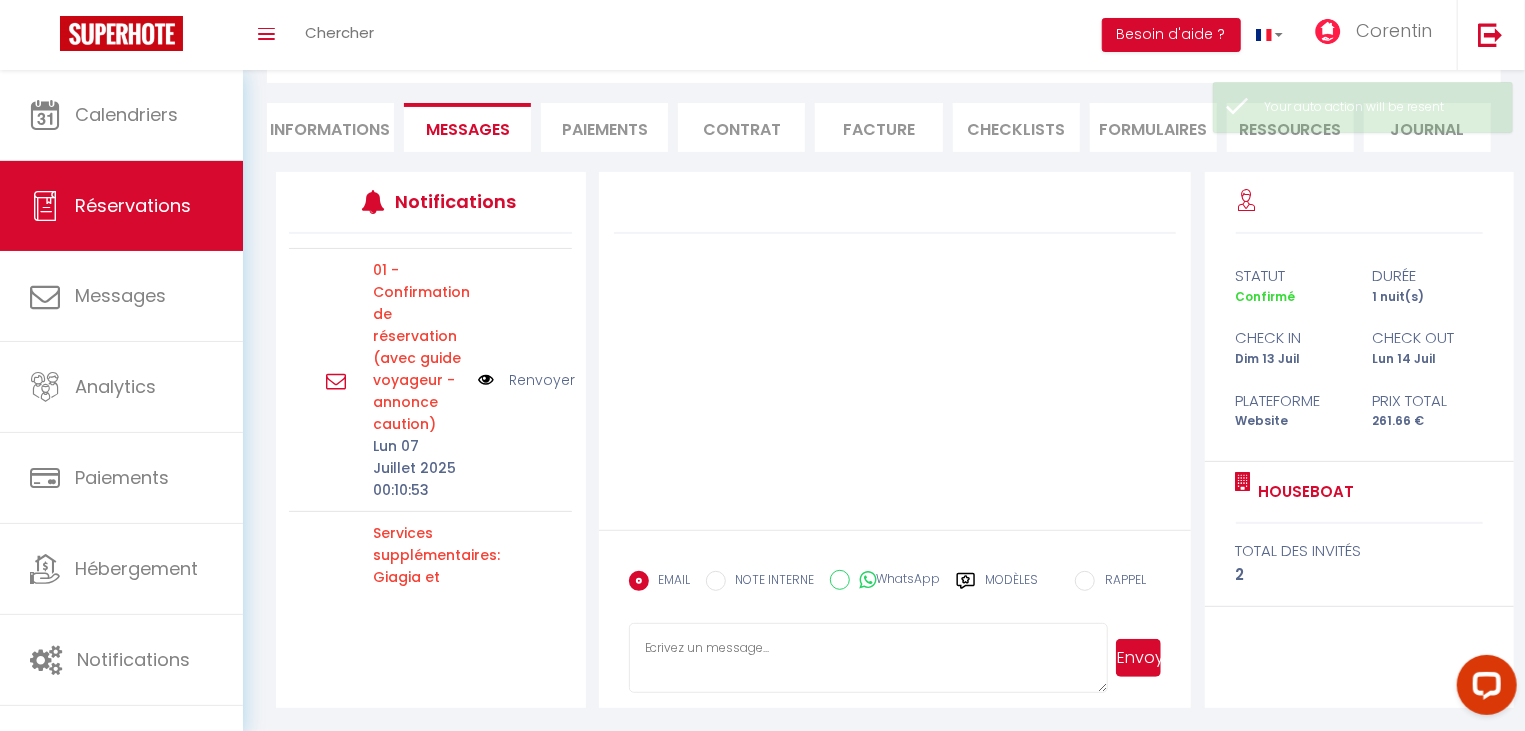click on "Renvoyer" at bounding box center (542, 380) 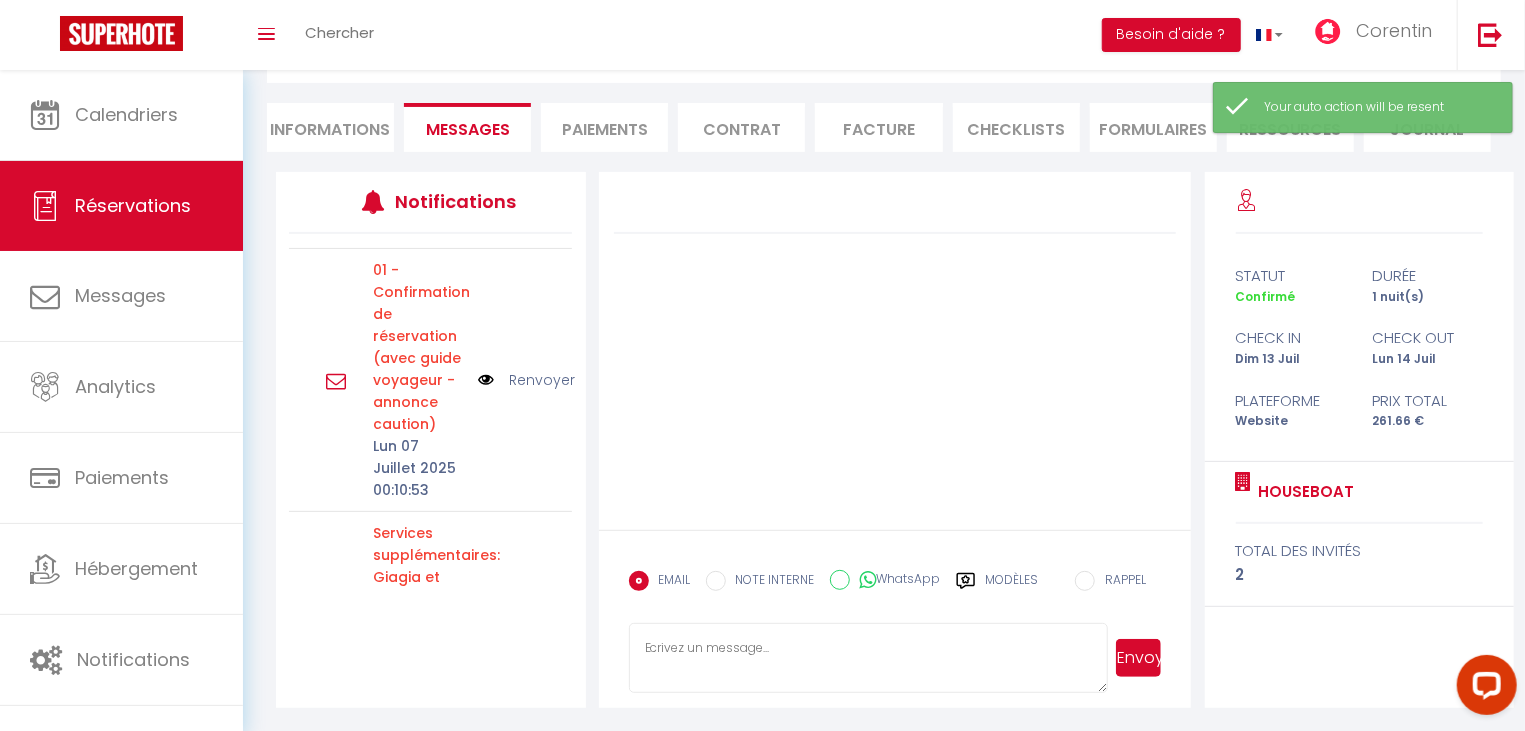 scroll, scrollTop: 1036, scrollLeft: 0, axis: vertical 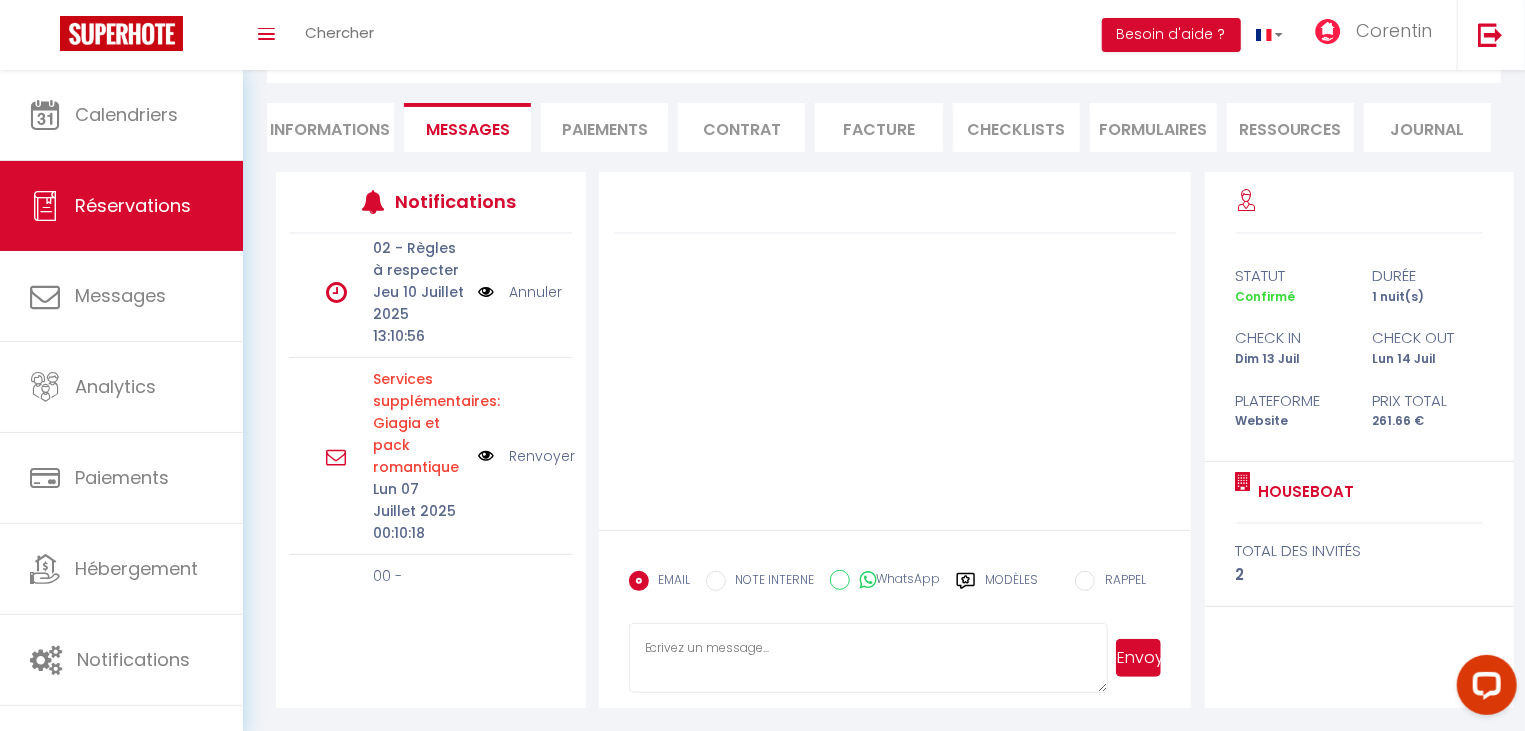click on "Renvoyer" at bounding box center (542, 456) 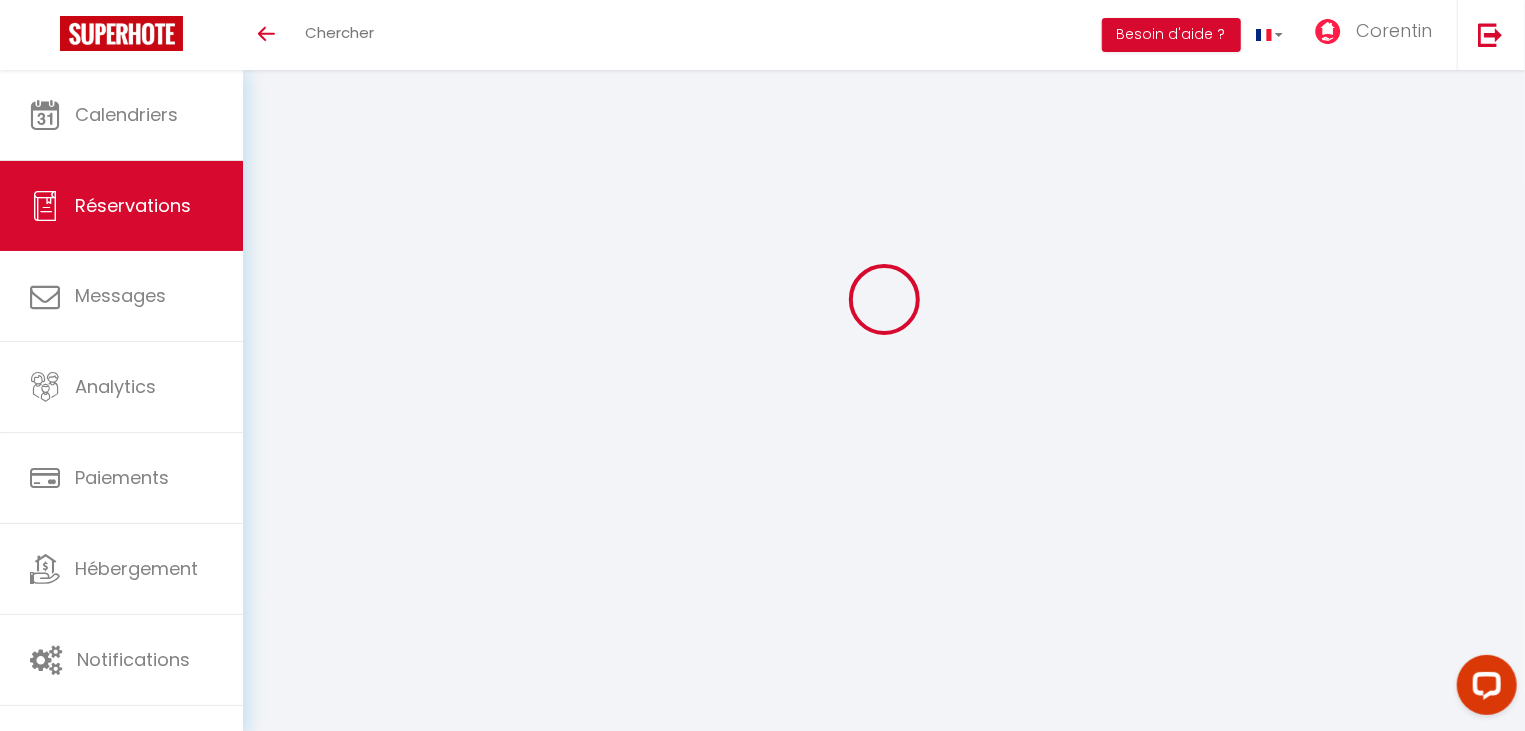 scroll, scrollTop: 0, scrollLeft: 0, axis: both 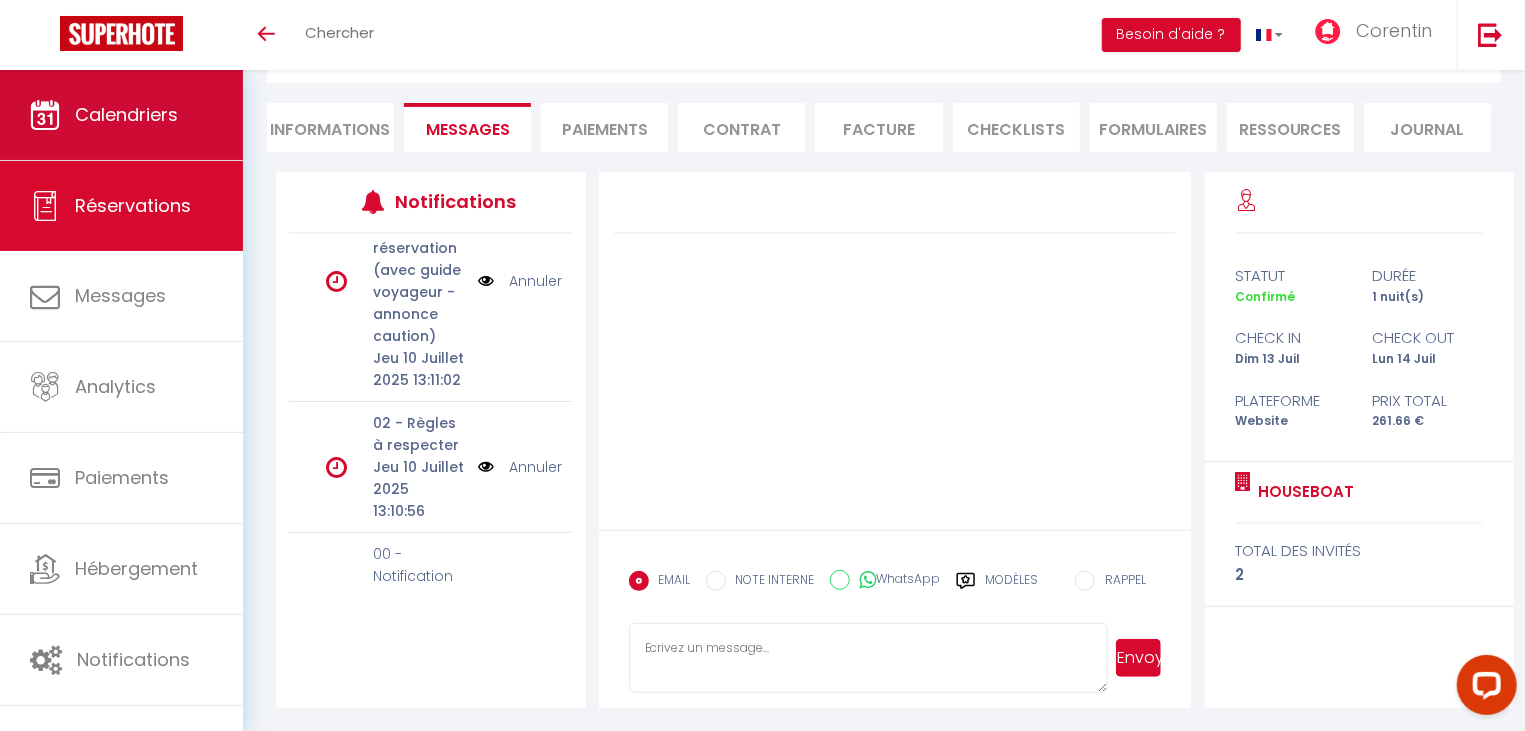 click on "Calendriers" at bounding box center [126, 114] 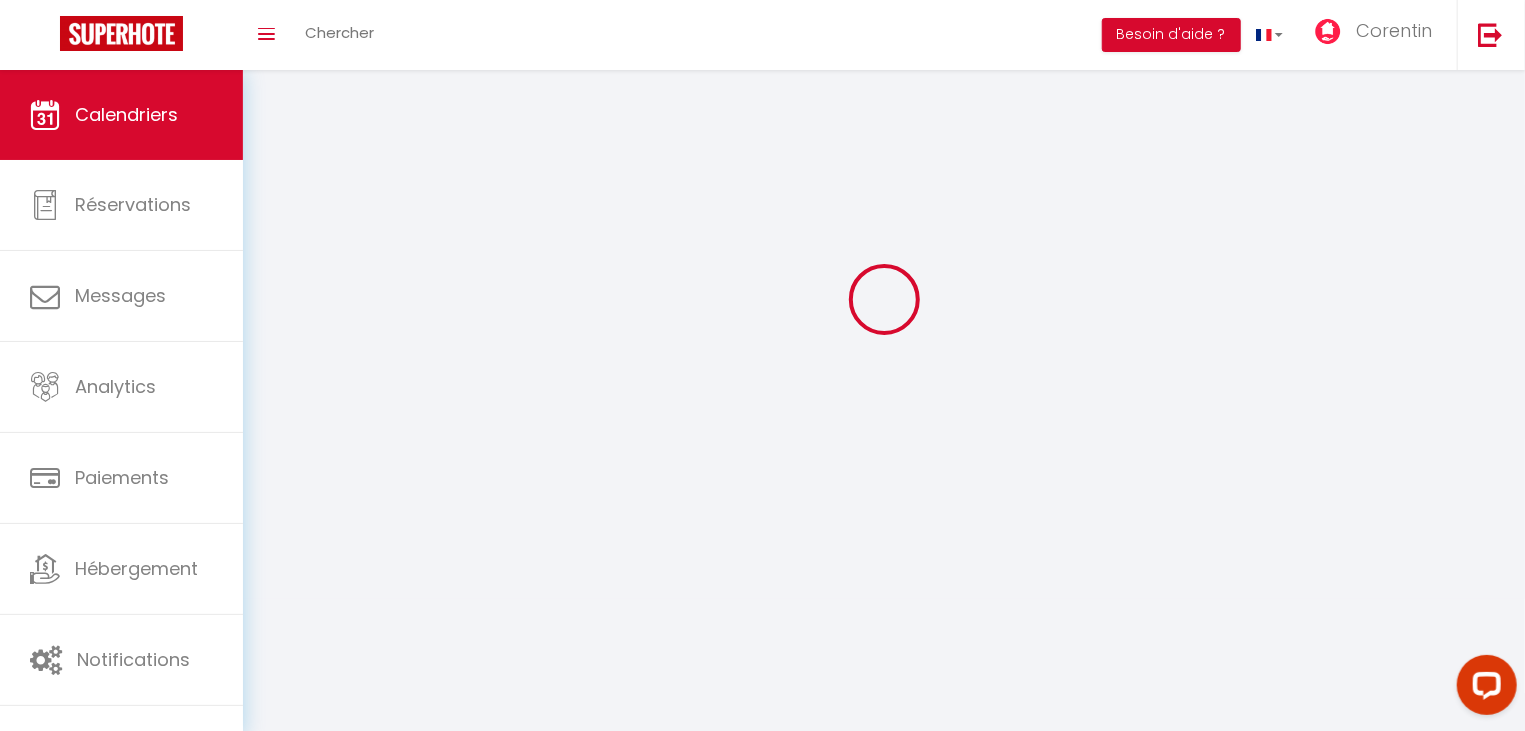 scroll, scrollTop: 0, scrollLeft: 0, axis: both 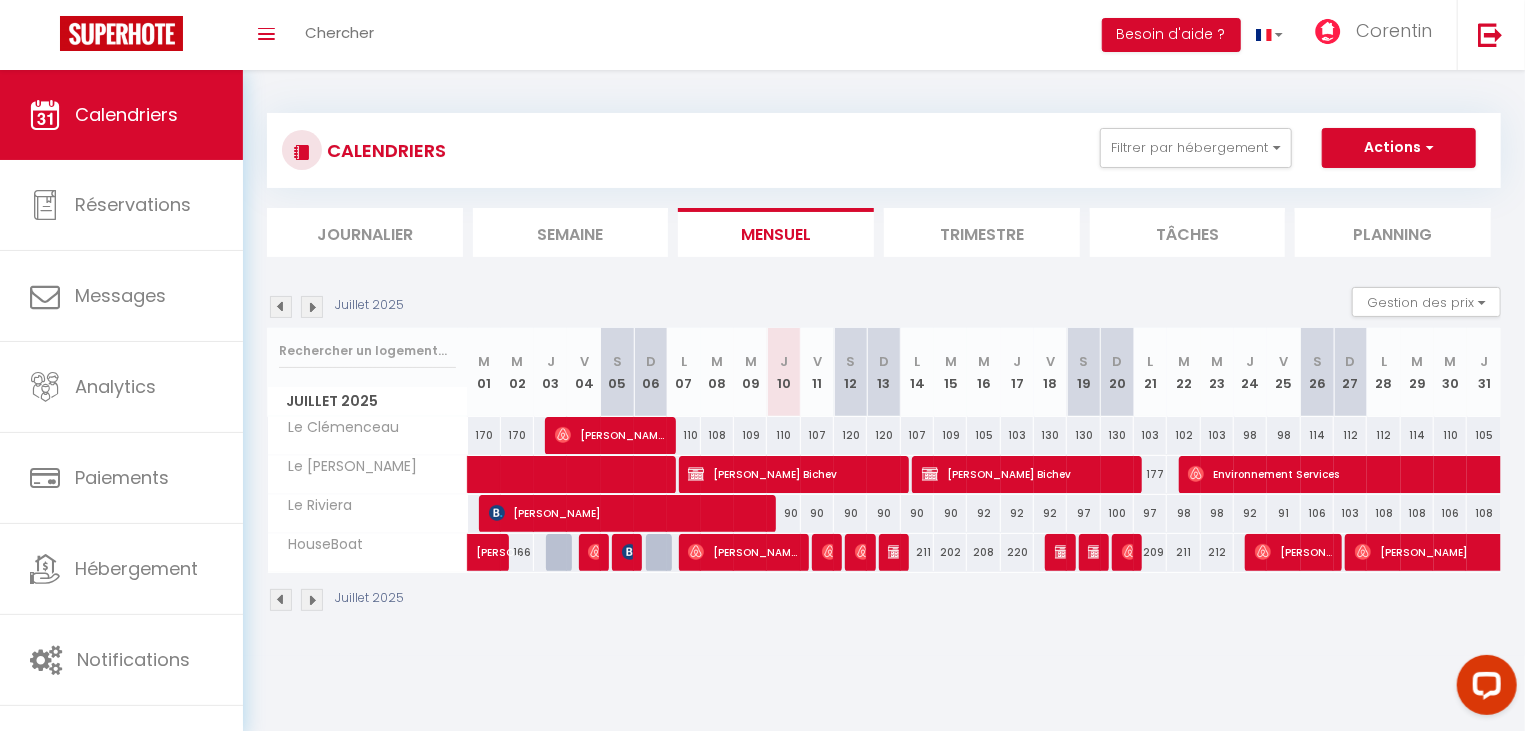 click at bounding box center (1063, 552) 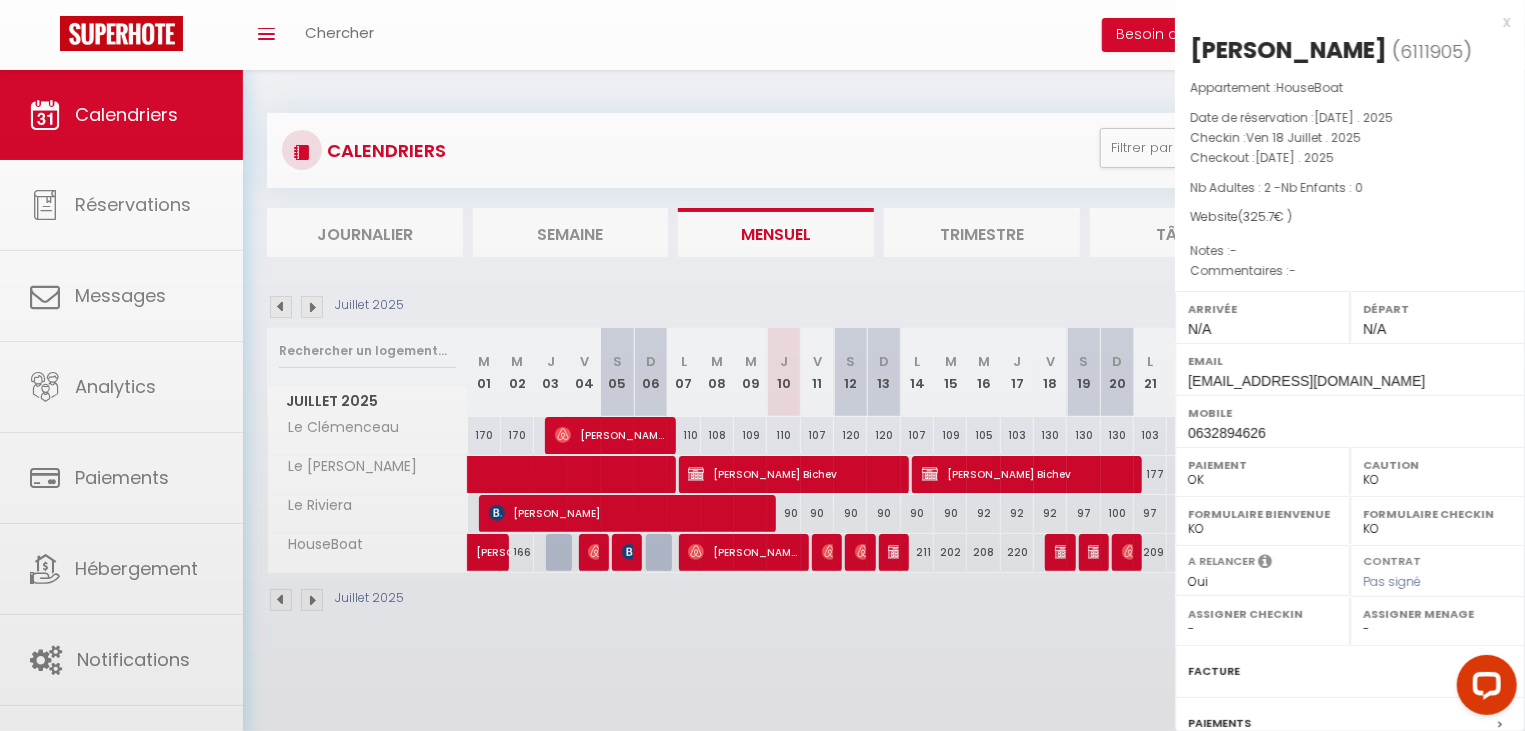 scroll, scrollTop: 202, scrollLeft: 0, axis: vertical 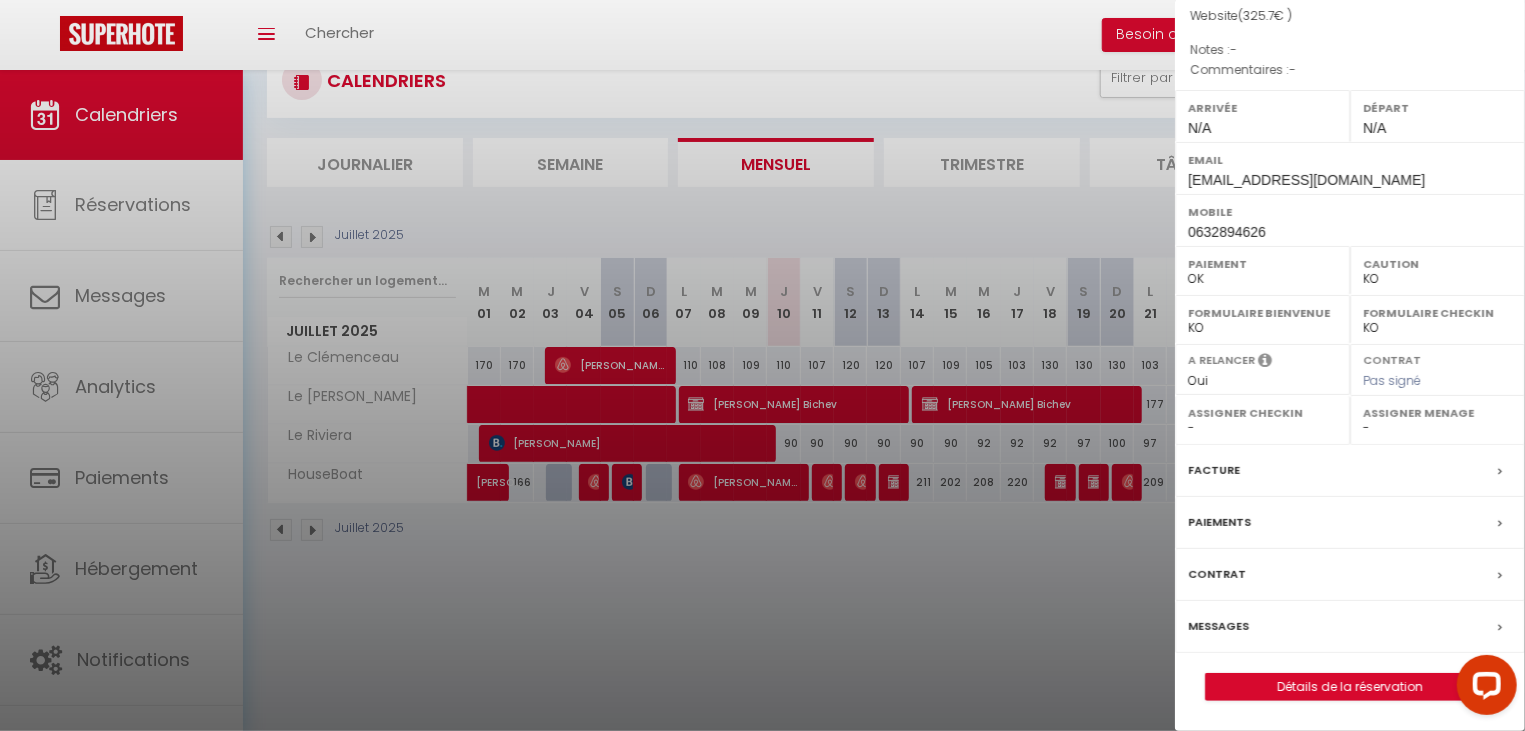 click on "Messages" at bounding box center (1350, 627) 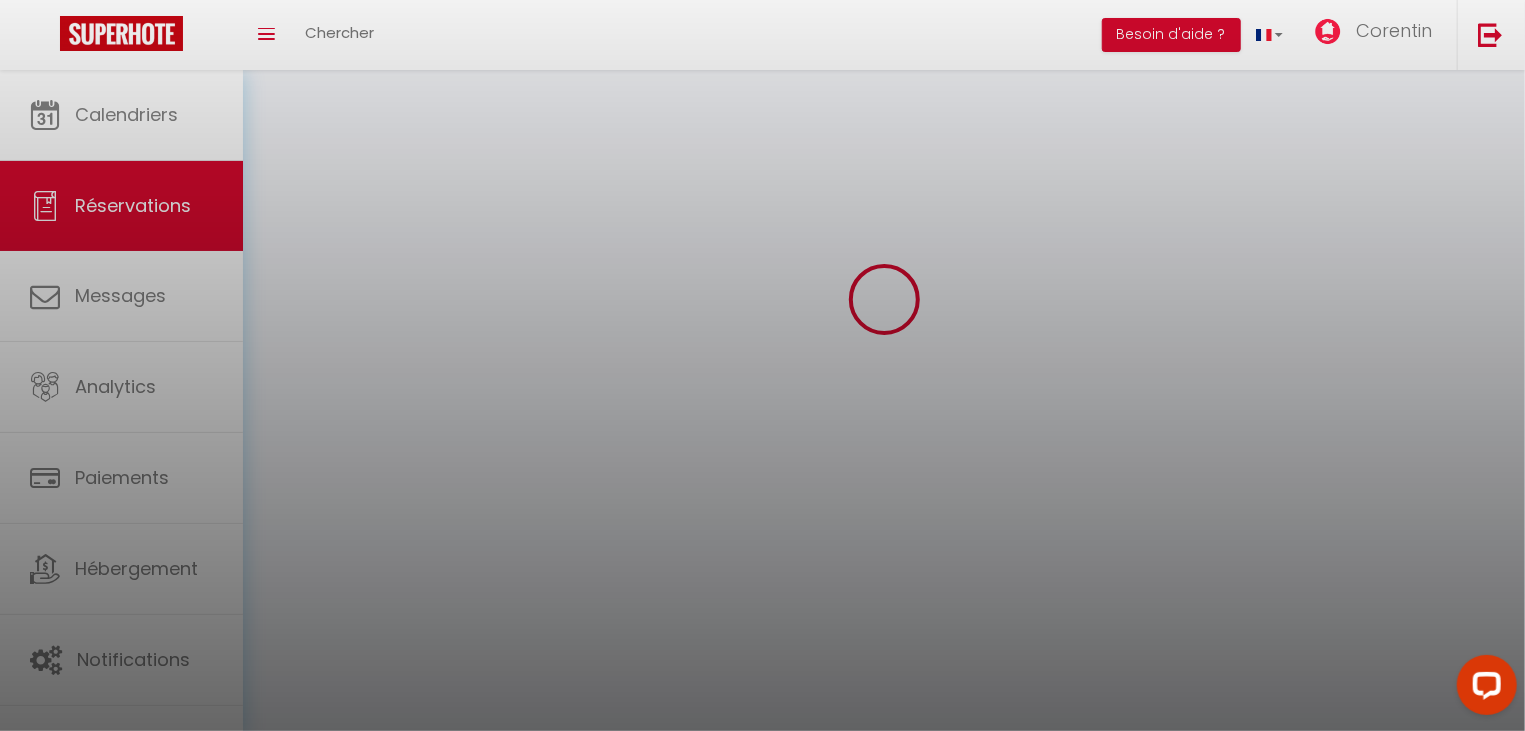 scroll, scrollTop: 0, scrollLeft: 0, axis: both 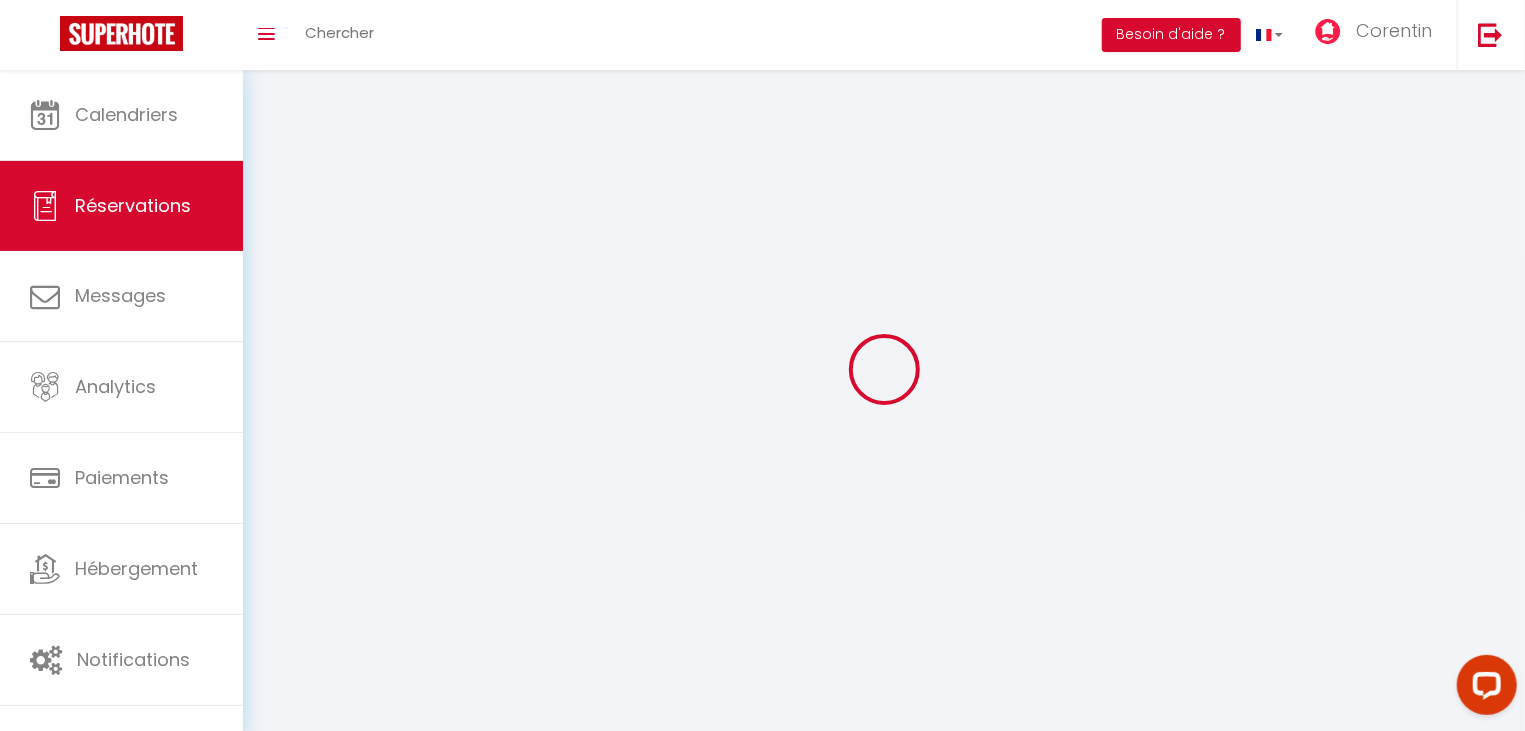 select 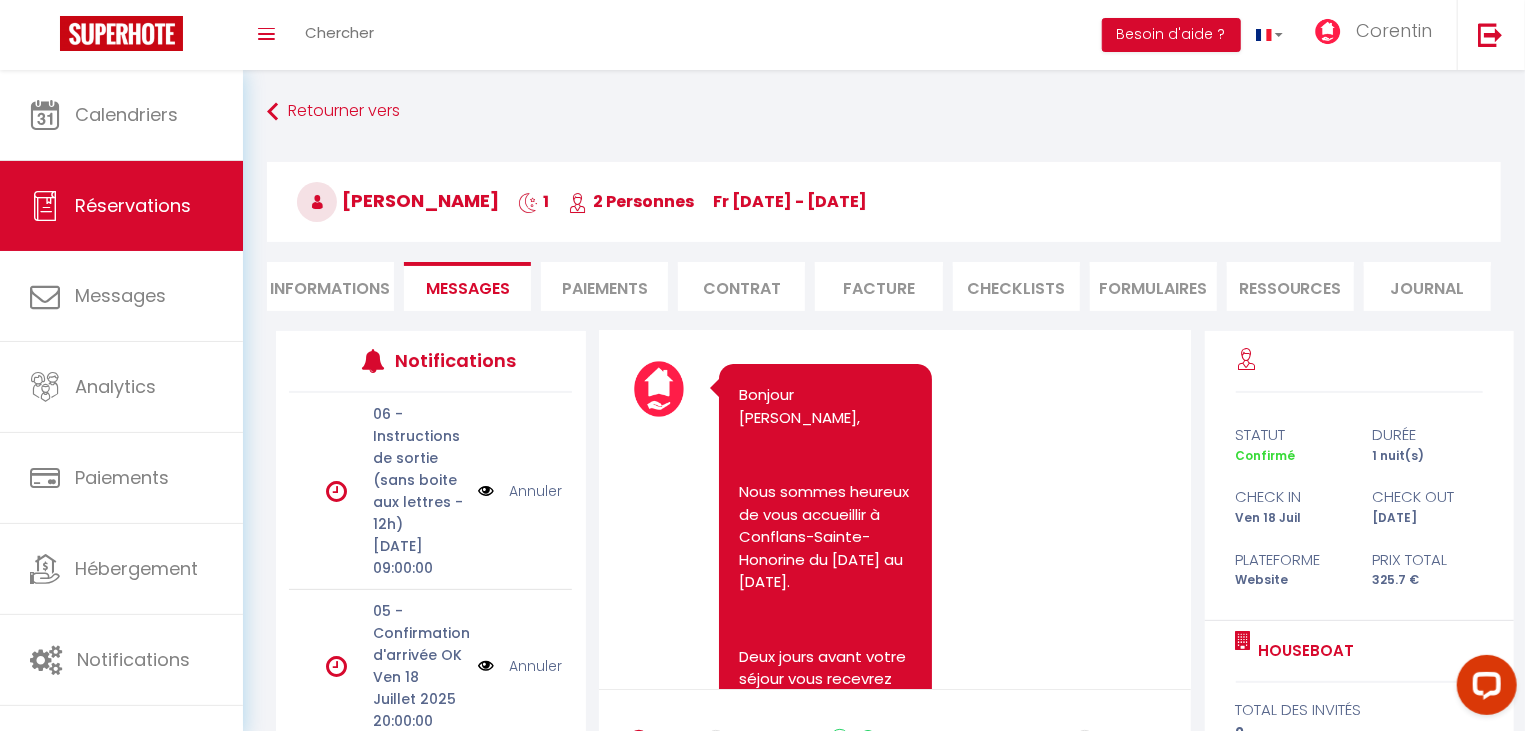 scroll, scrollTop: 101, scrollLeft: 0, axis: vertical 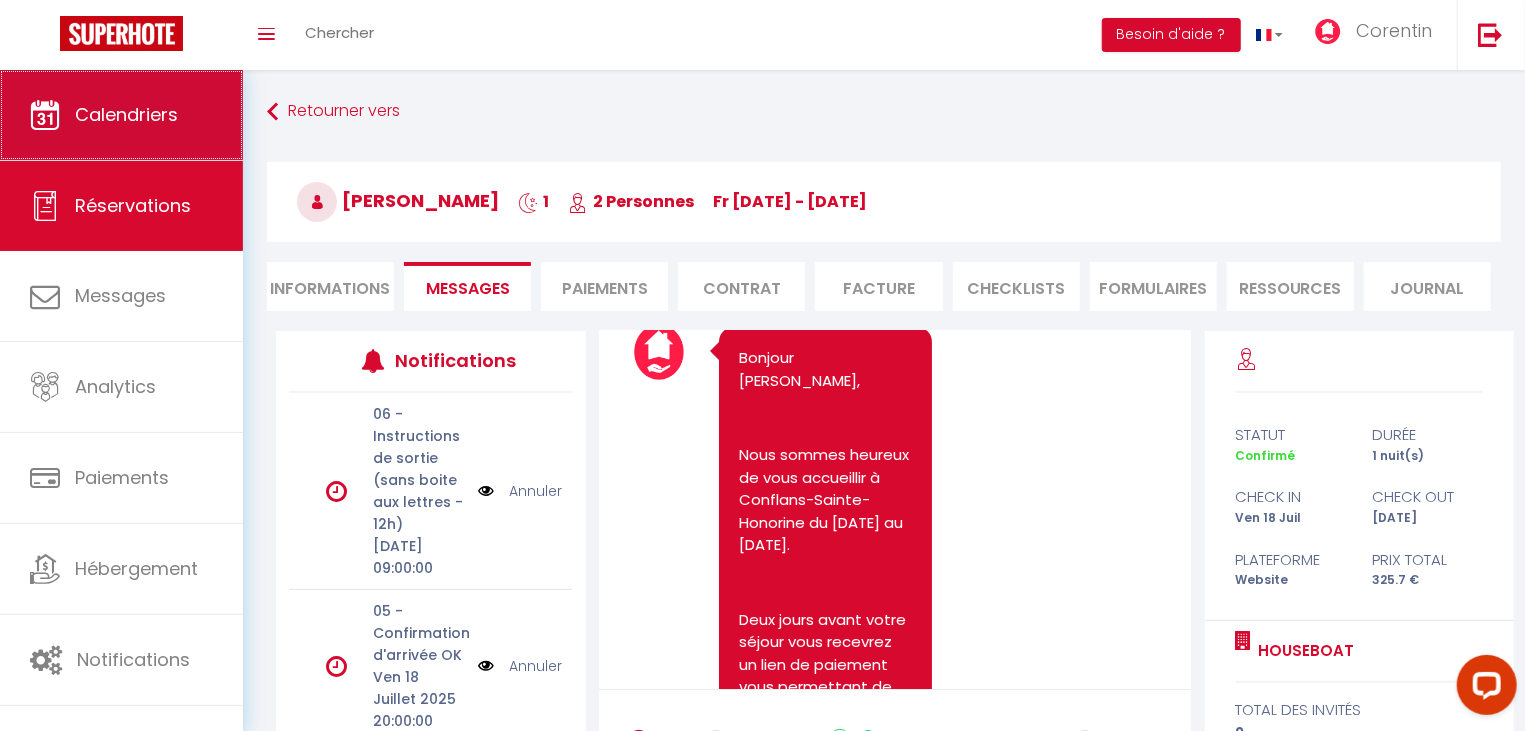 click on "Calendriers" at bounding box center (126, 114) 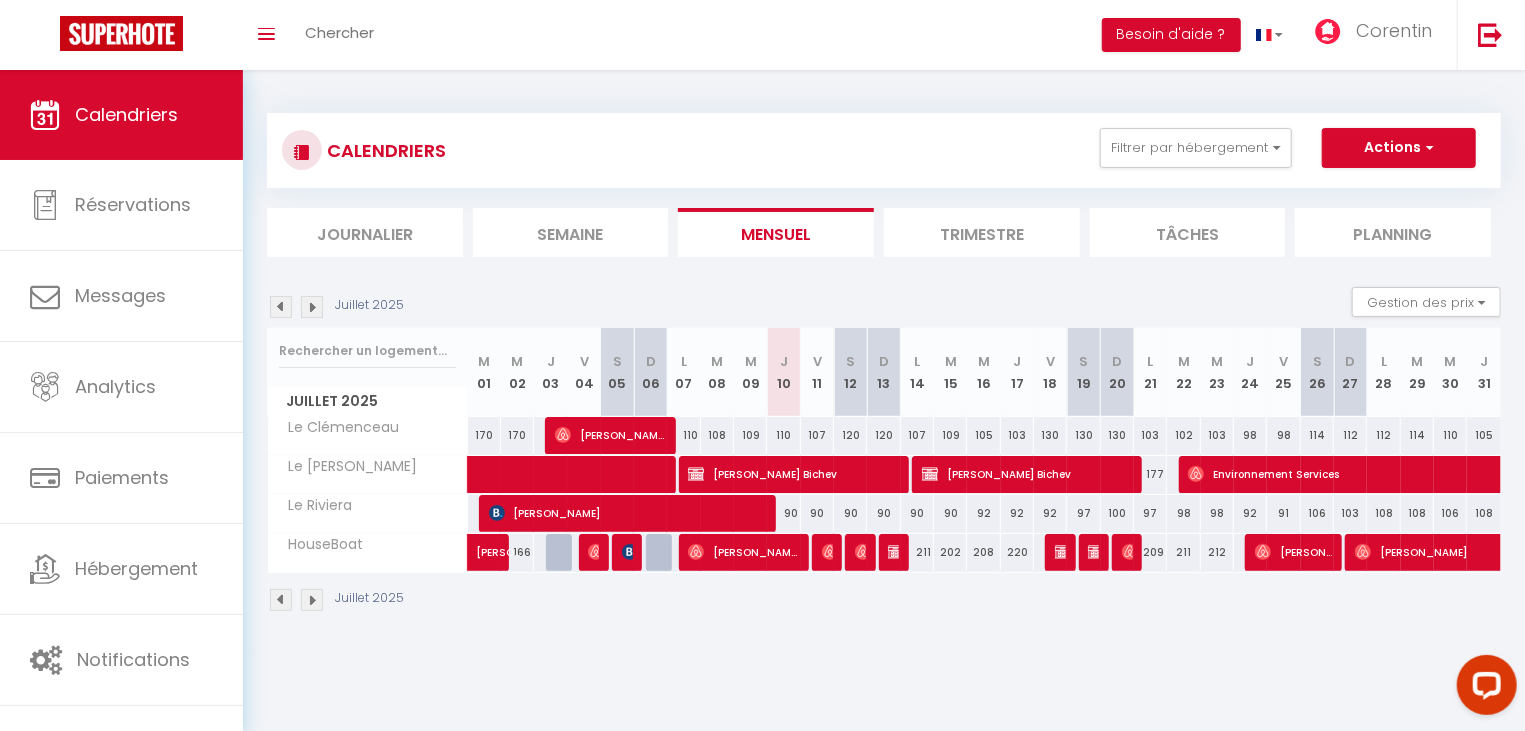 click at bounding box center [1096, 552] 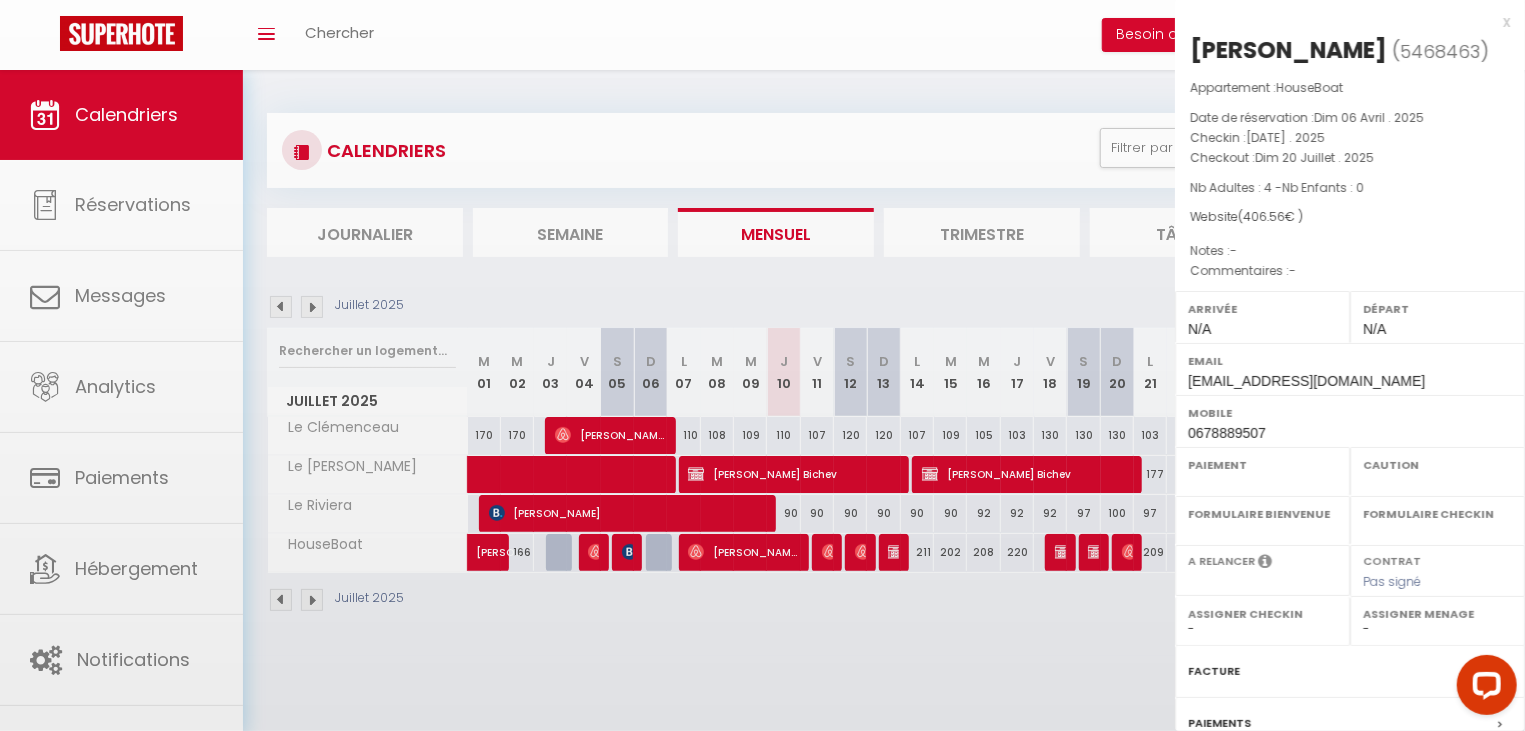 select on "OK" 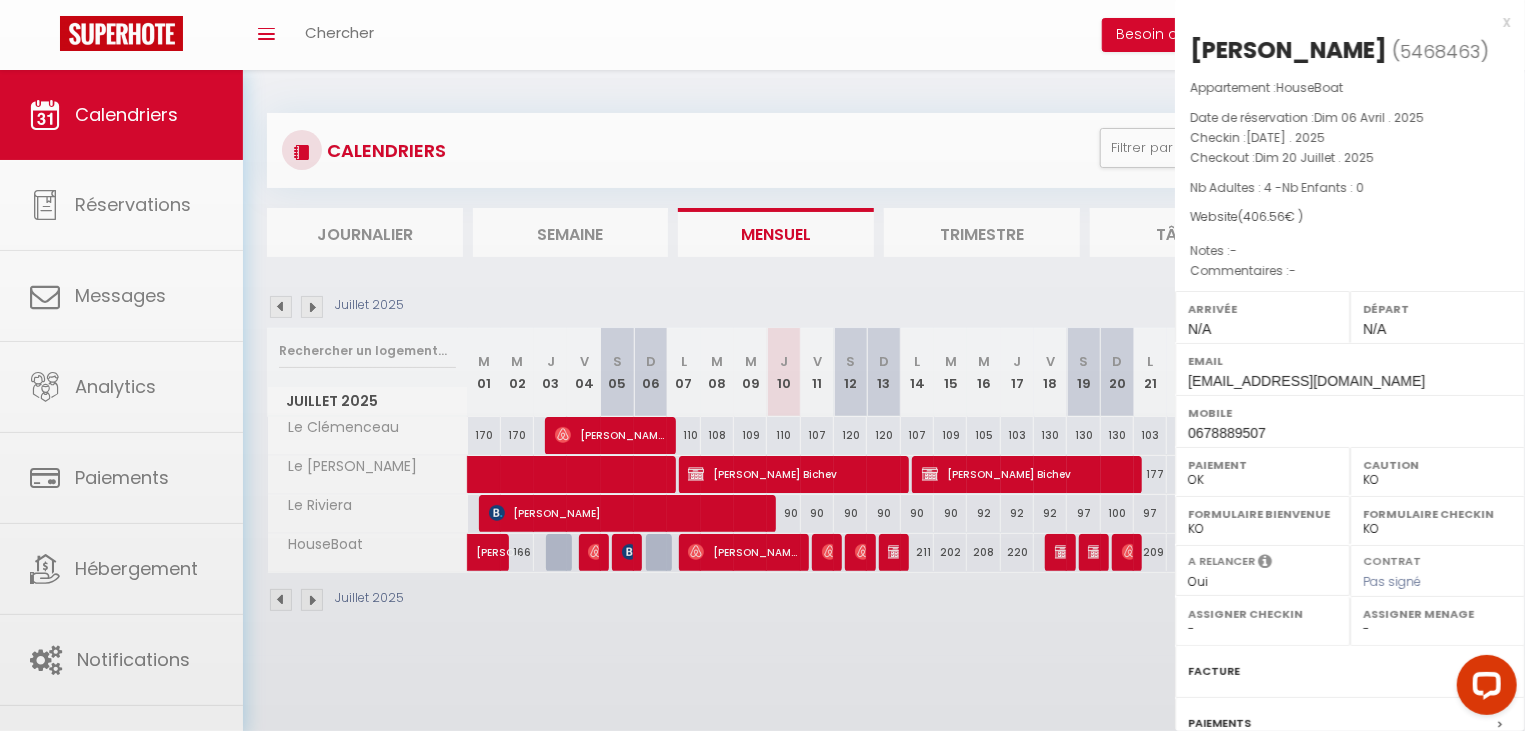 scroll, scrollTop: 202, scrollLeft: 0, axis: vertical 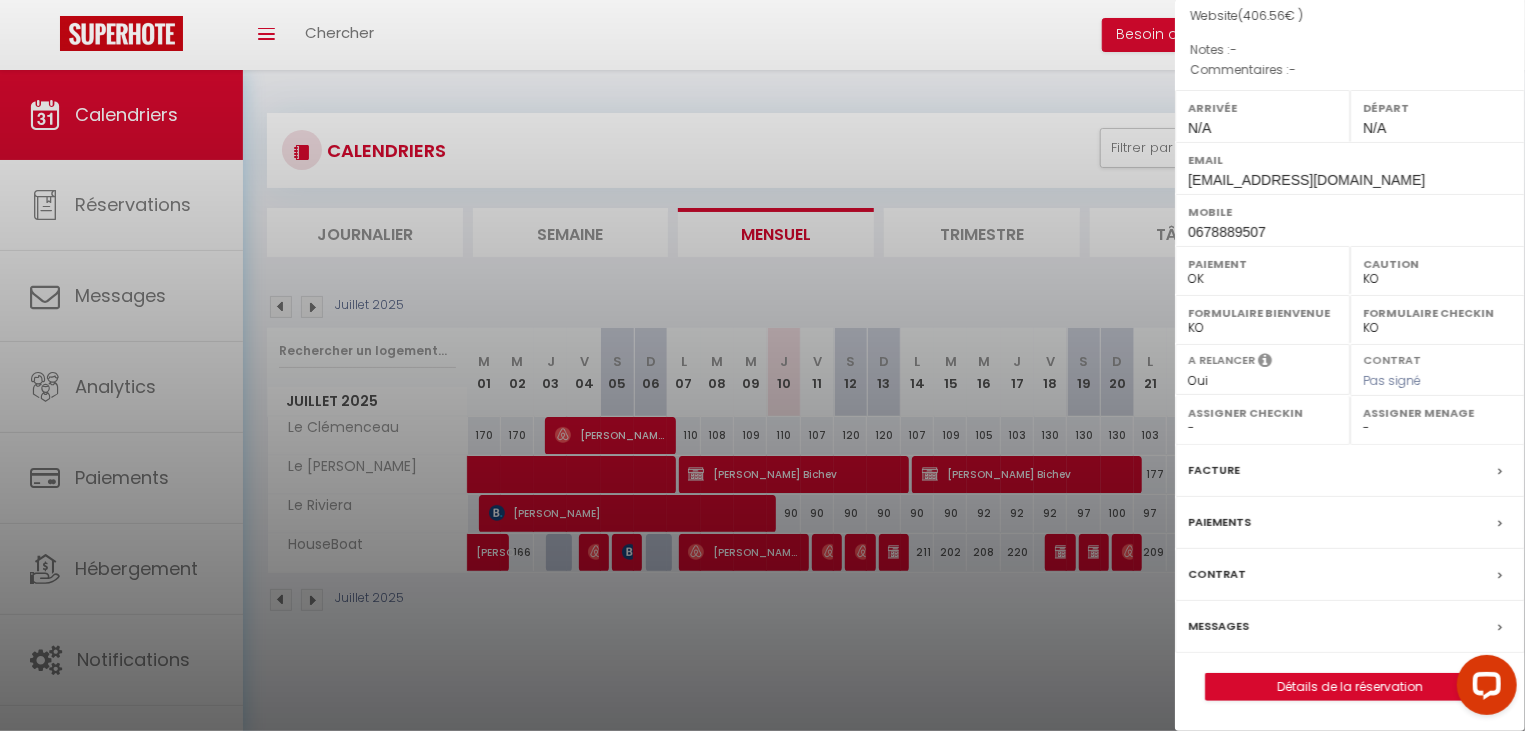 click on "Messages" at bounding box center (1350, 627) 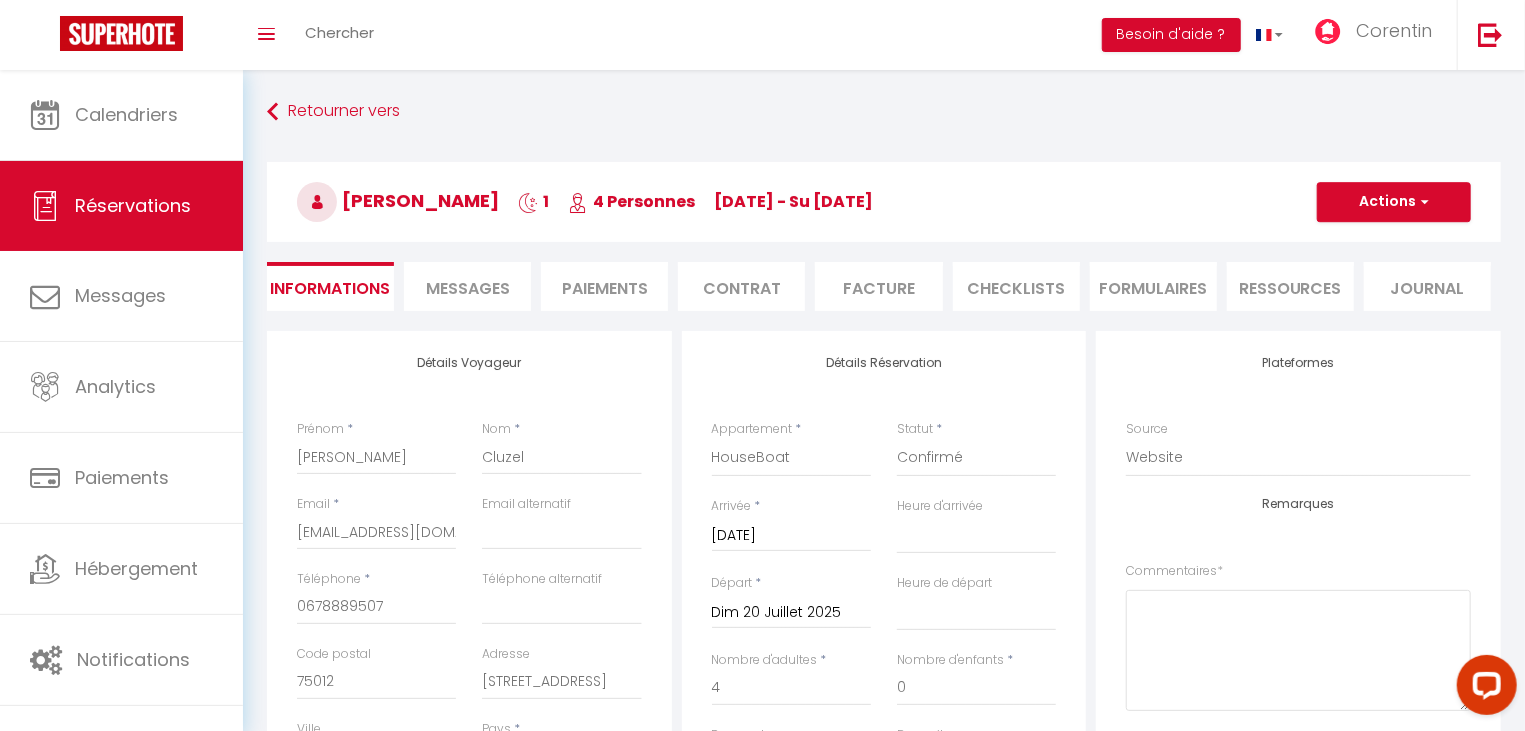 select 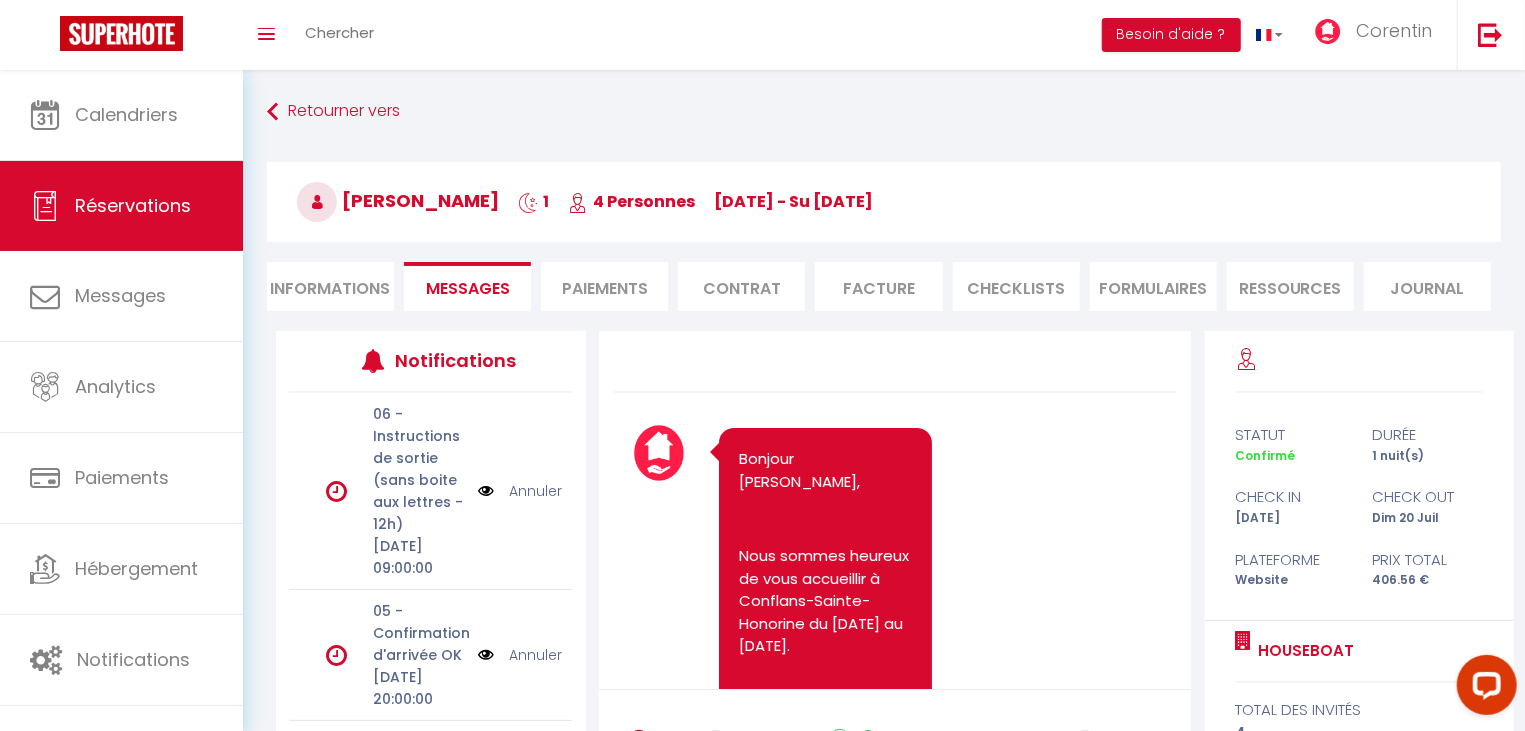 scroll, scrollTop: 10029, scrollLeft: 0, axis: vertical 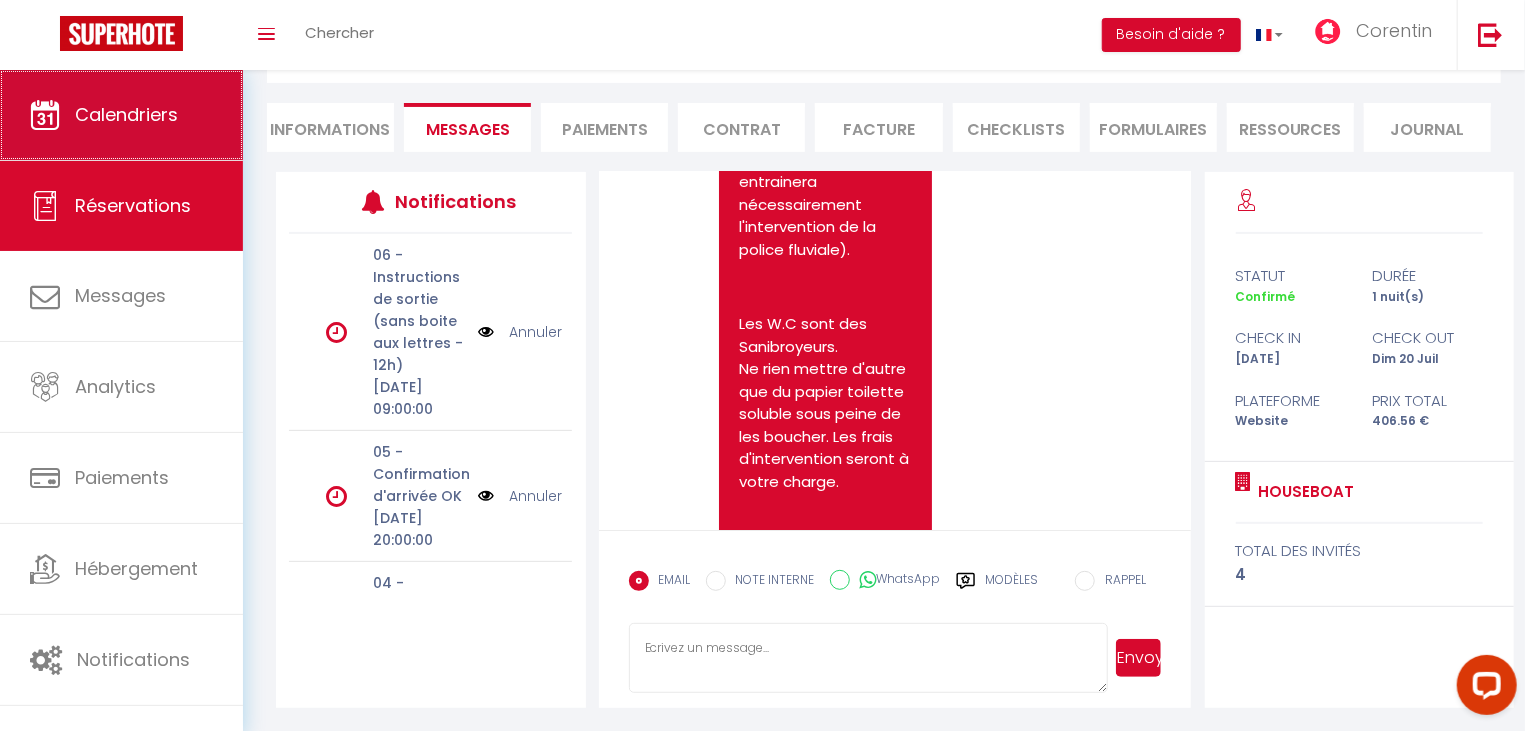 click on "Calendriers" at bounding box center [126, 114] 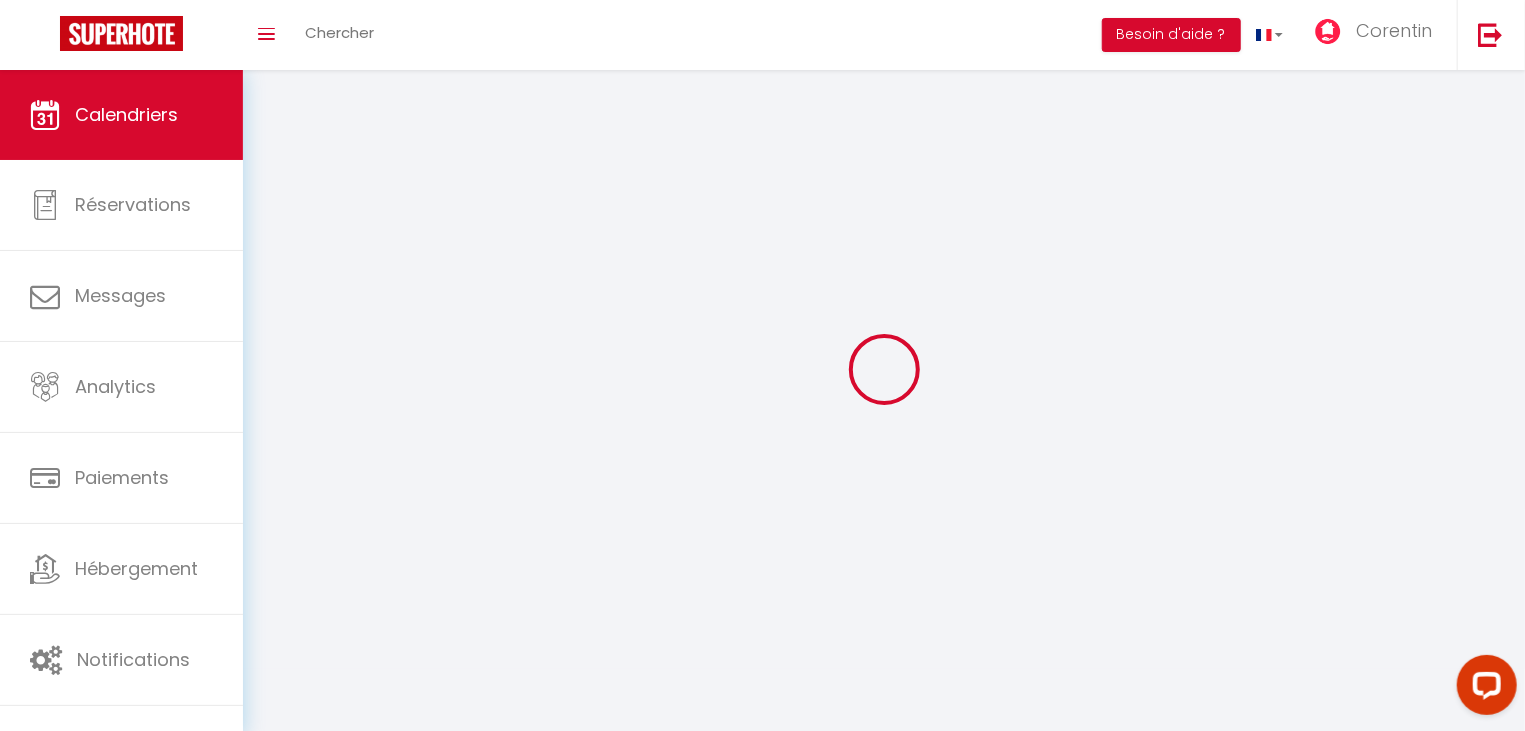 select 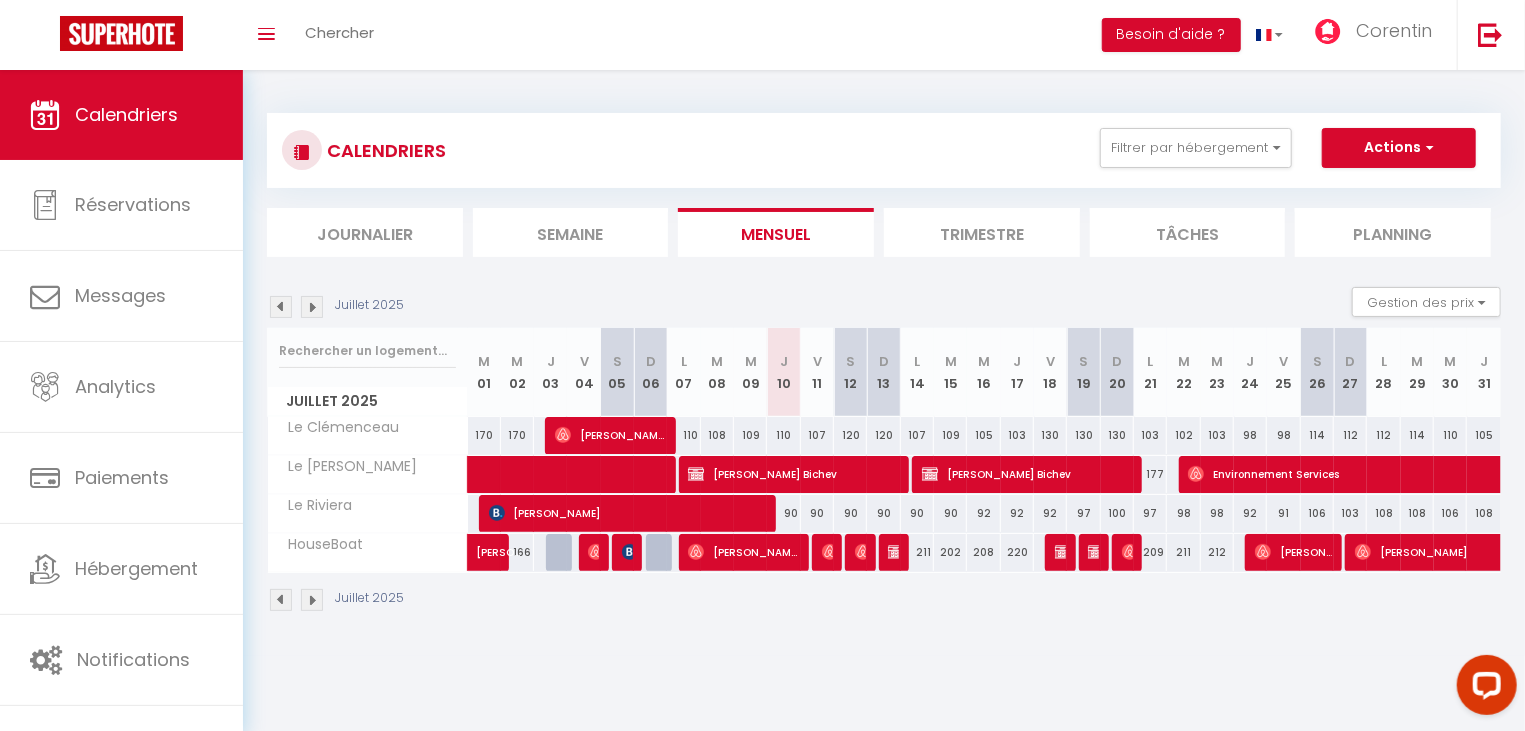 click at bounding box center (896, 552) 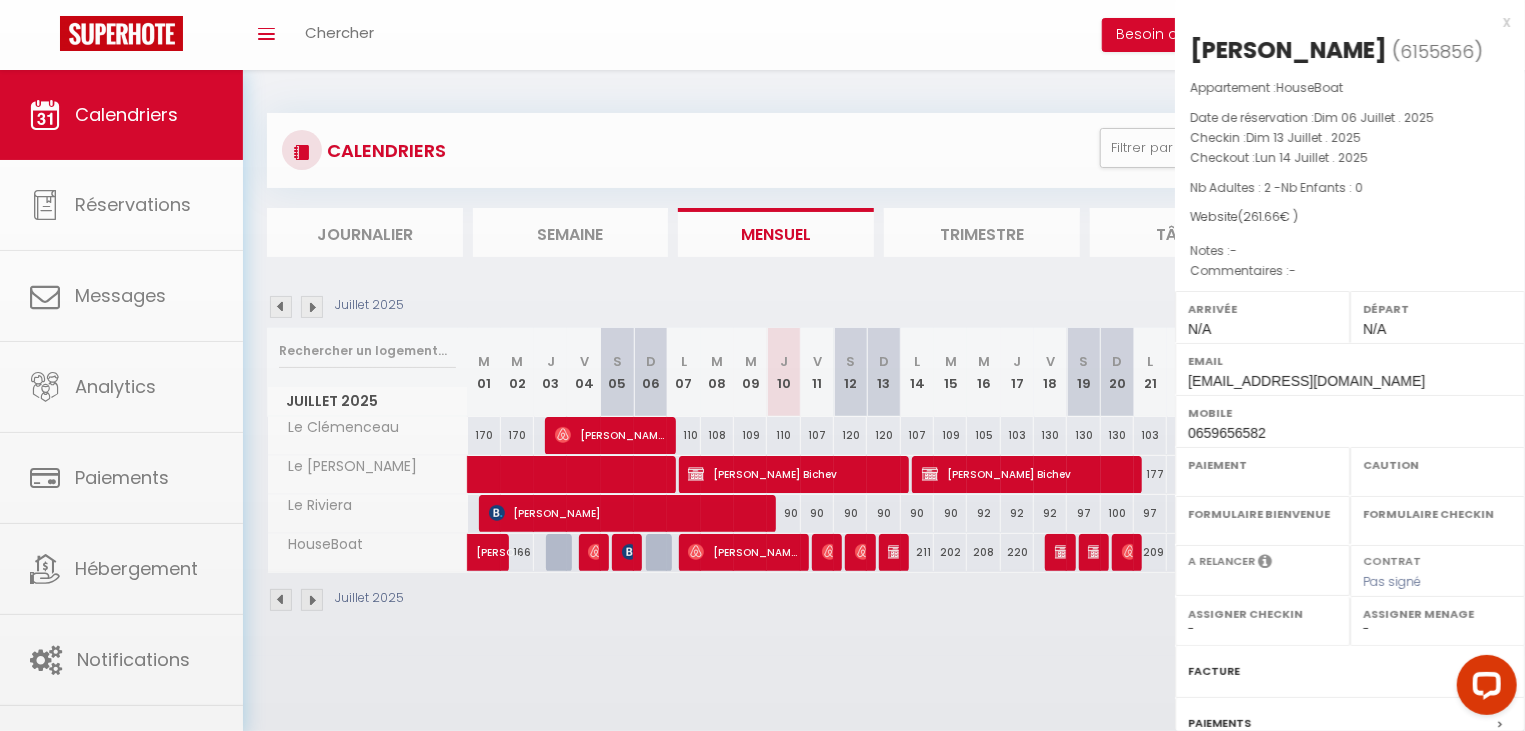 select on "OK" 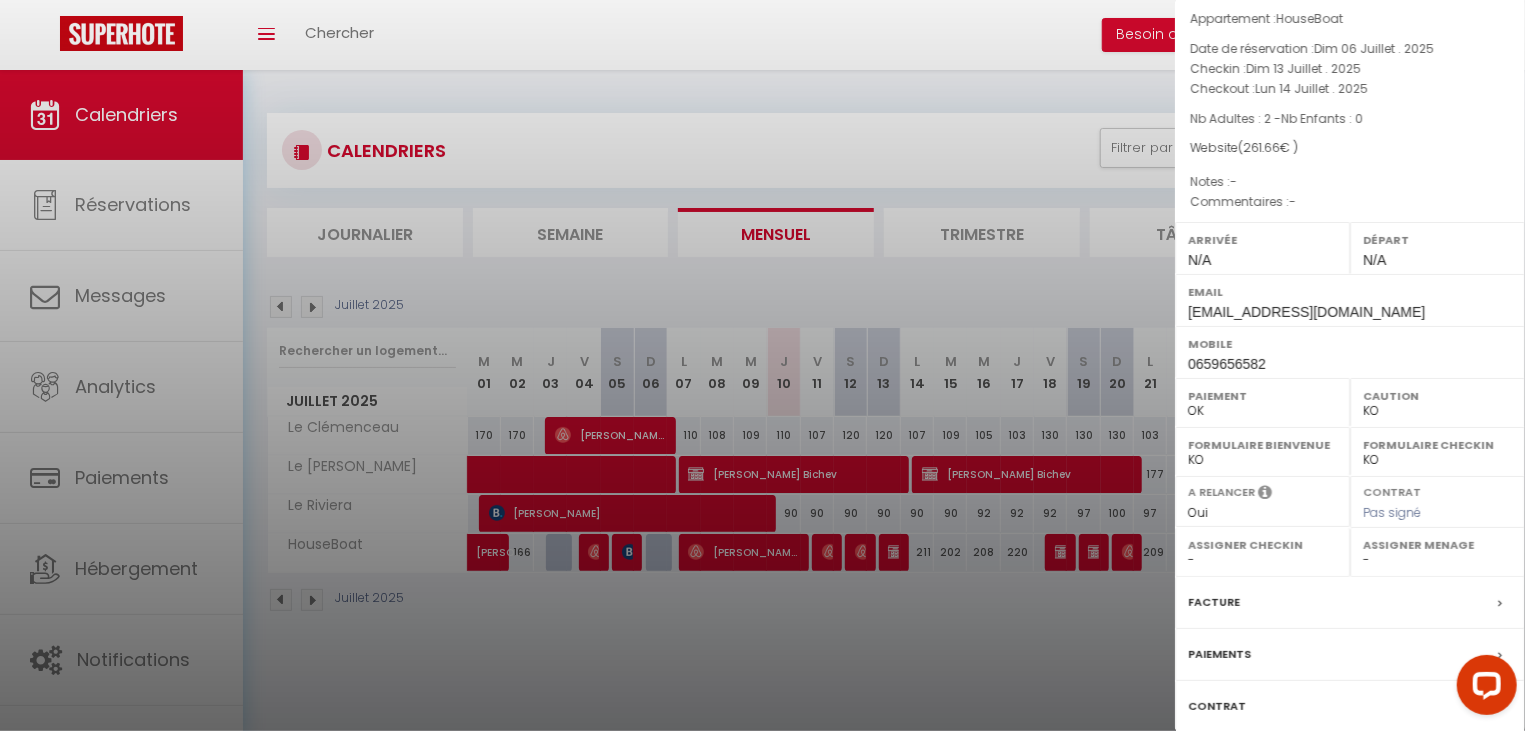 scroll, scrollTop: 1, scrollLeft: 0, axis: vertical 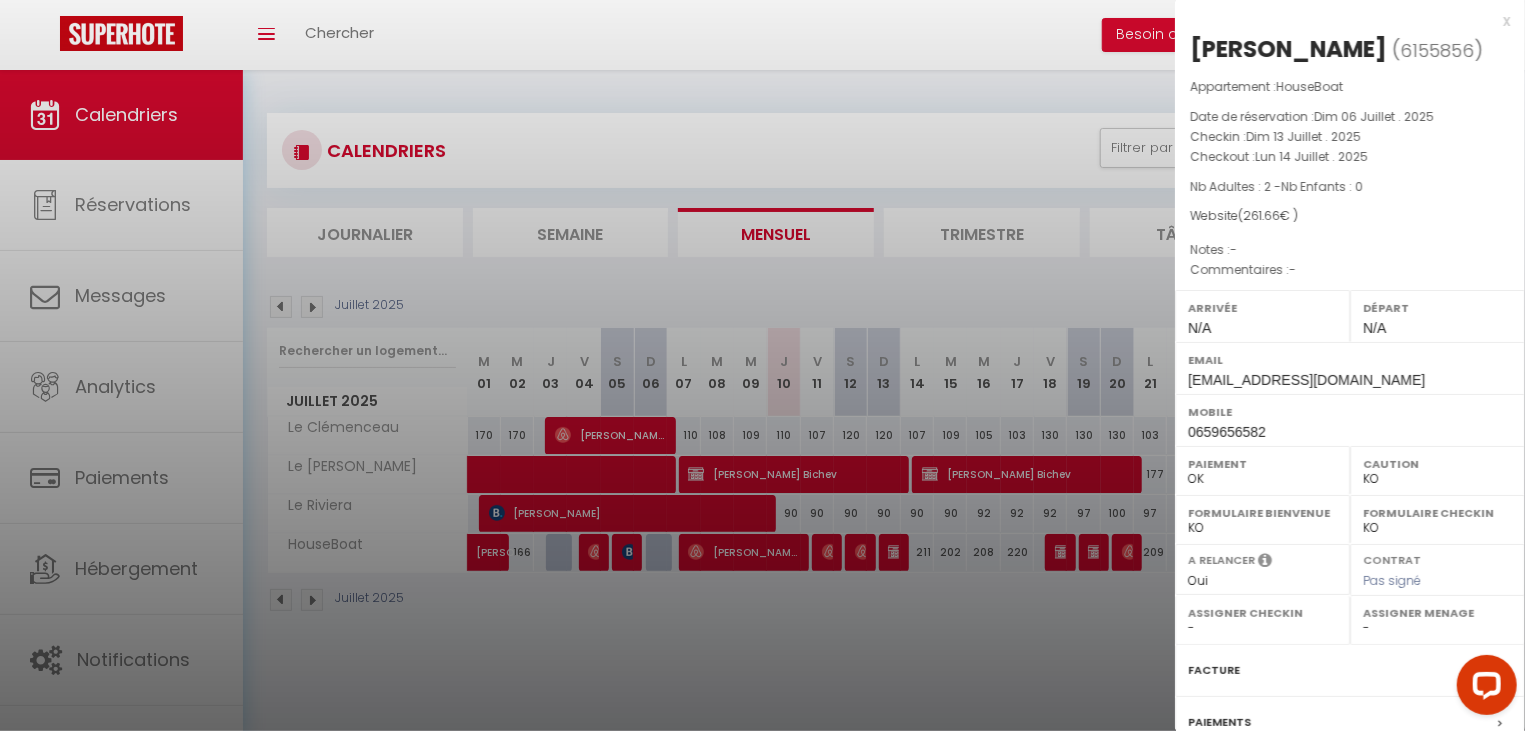 click at bounding box center [762, 365] 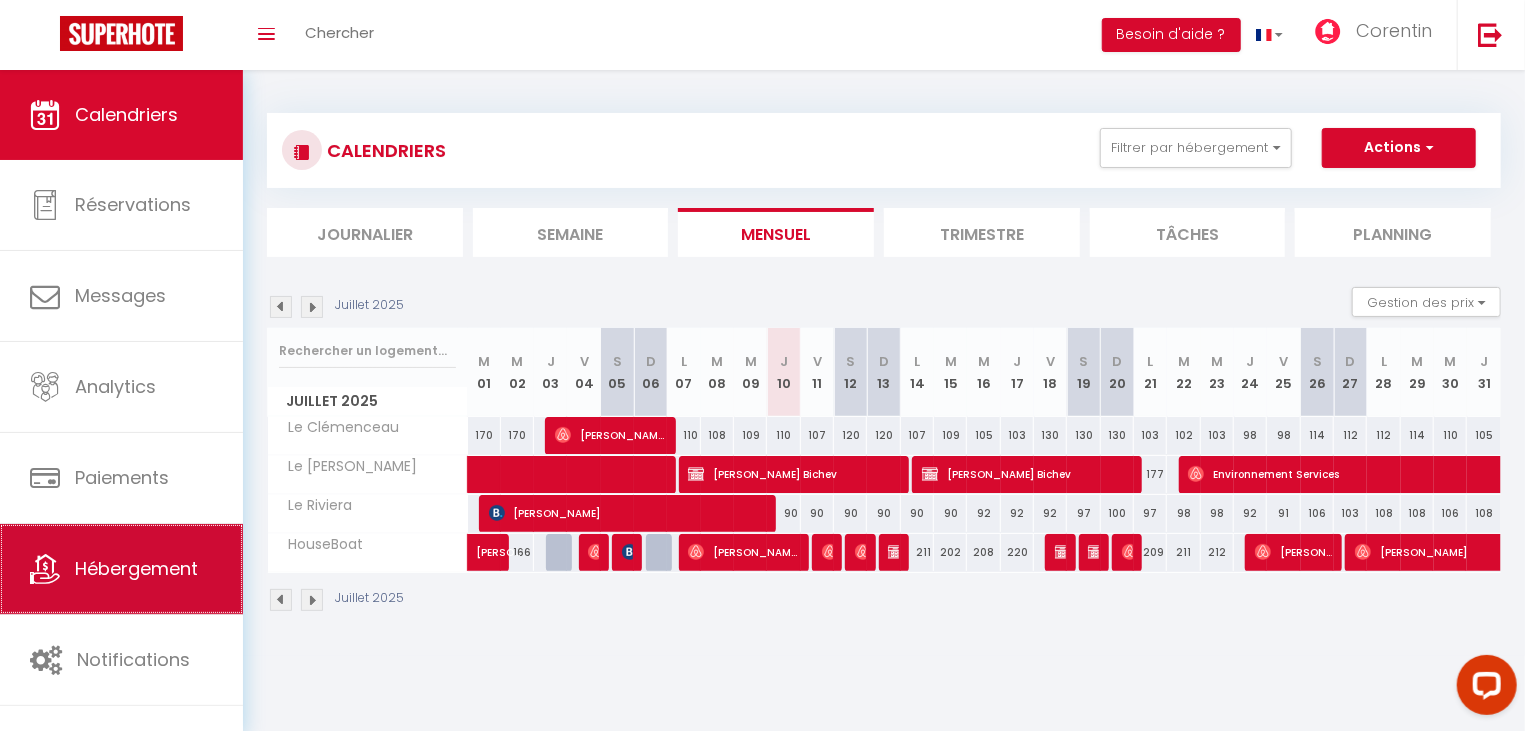 click on "Hébergement" at bounding box center [136, 568] 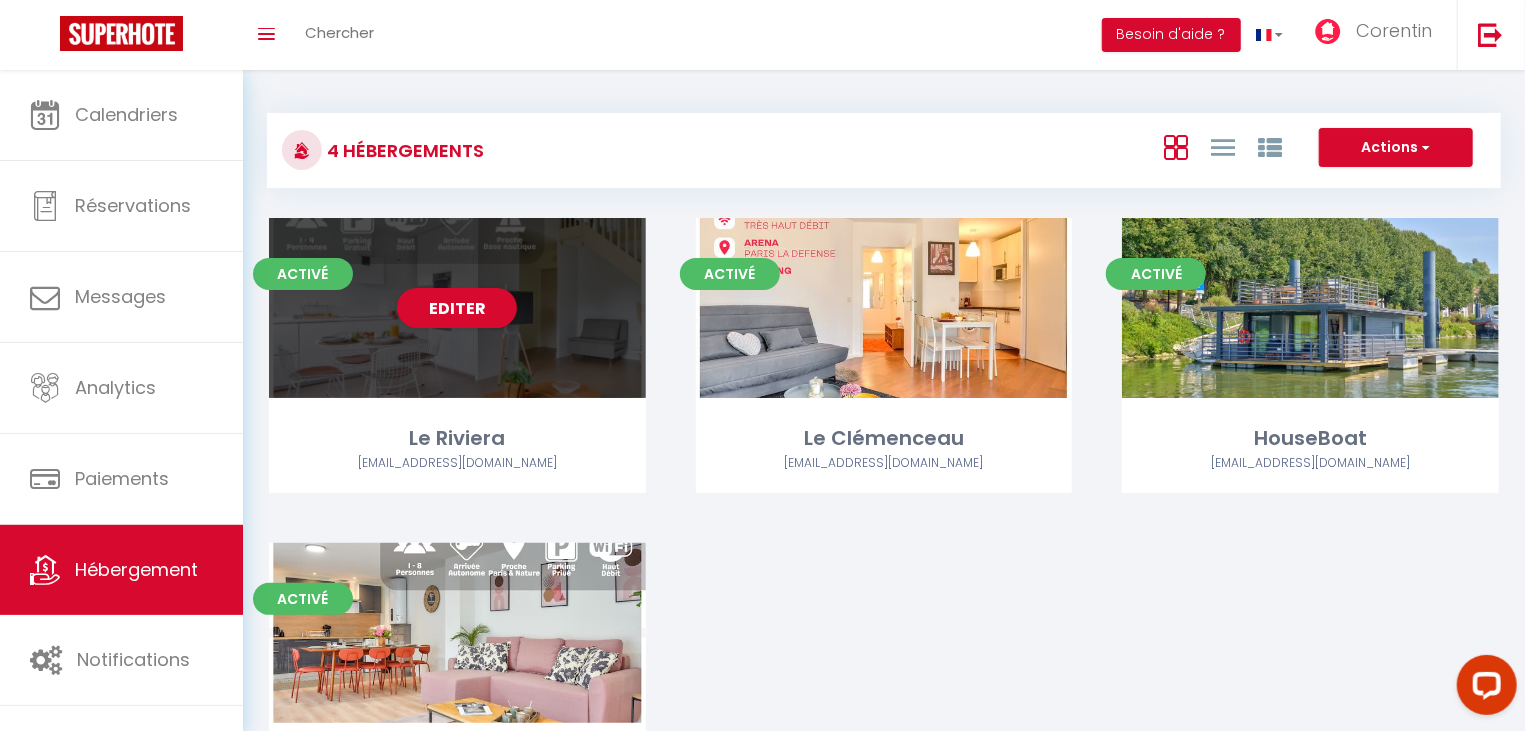 scroll, scrollTop: 107, scrollLeft: 0, axis: vertical 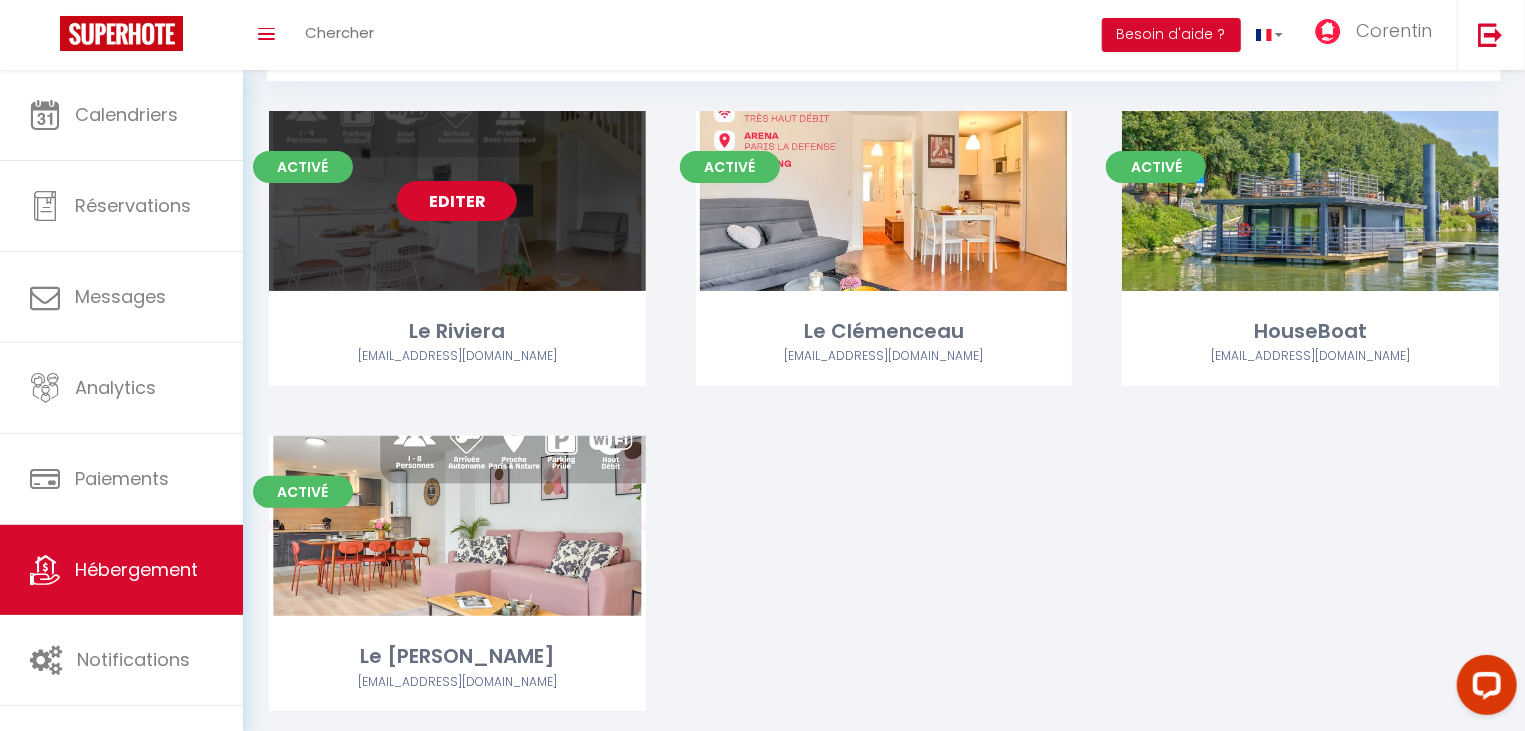 click on "Editer" at bounding box center (457, 201) 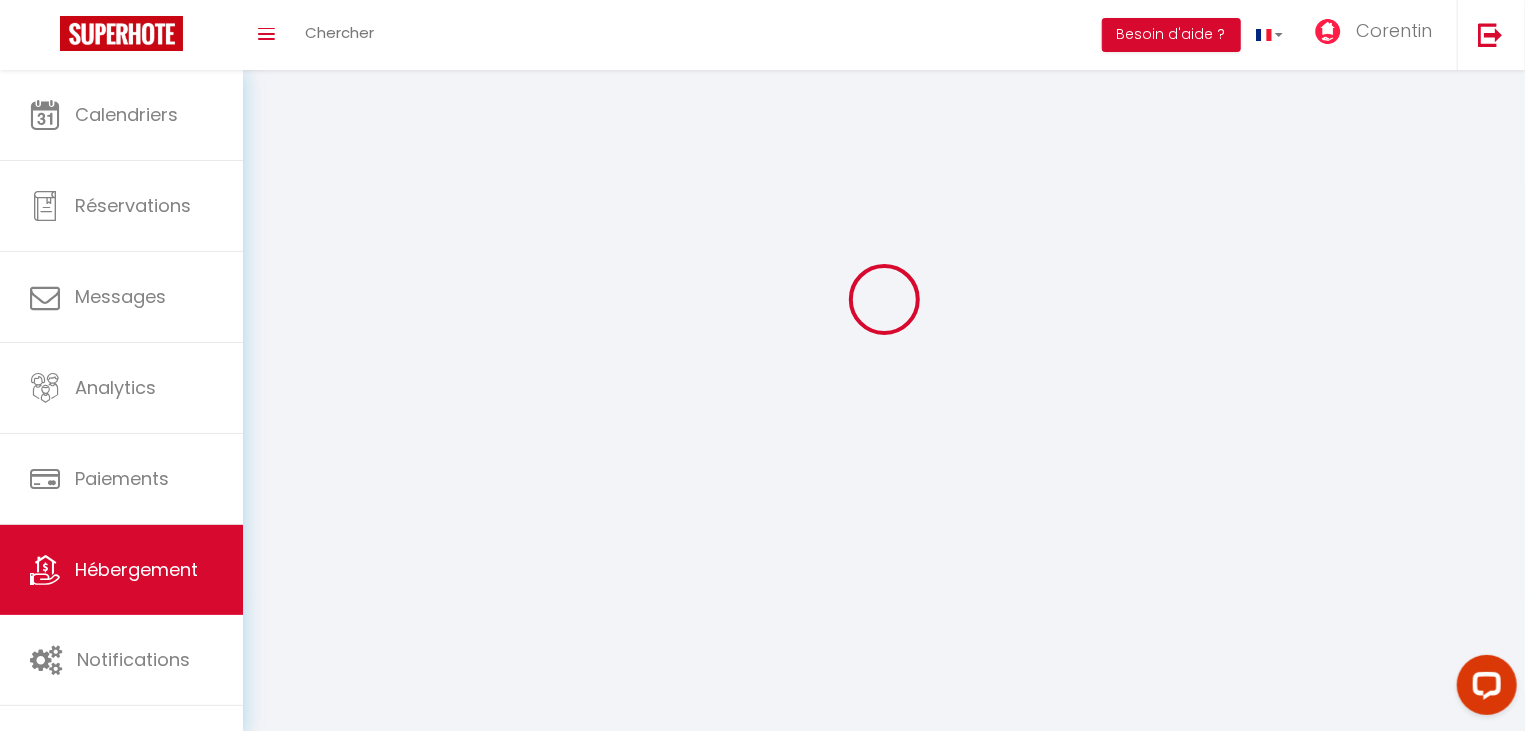 scroll, scrollTop: 0, scrollLeft: 0, axis: both 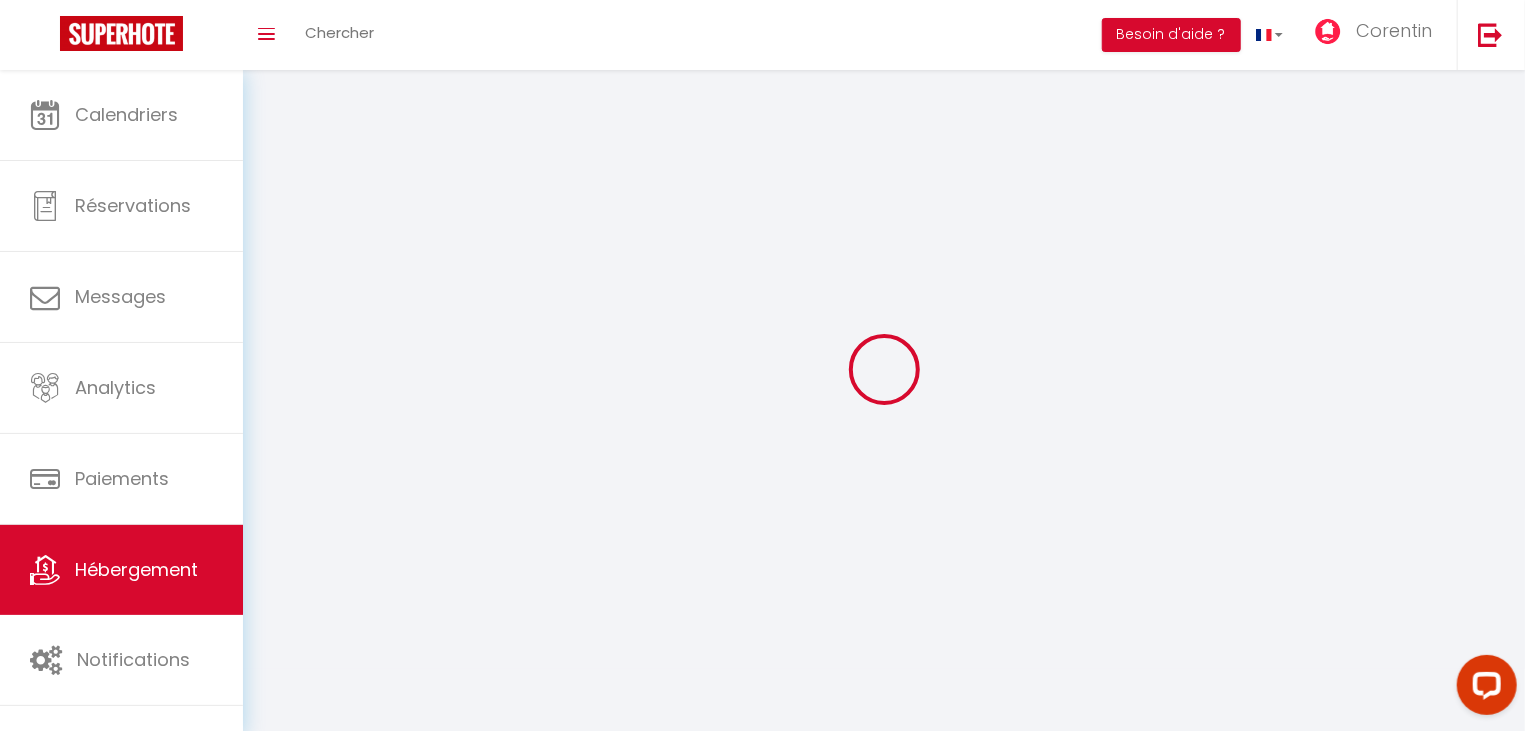 select 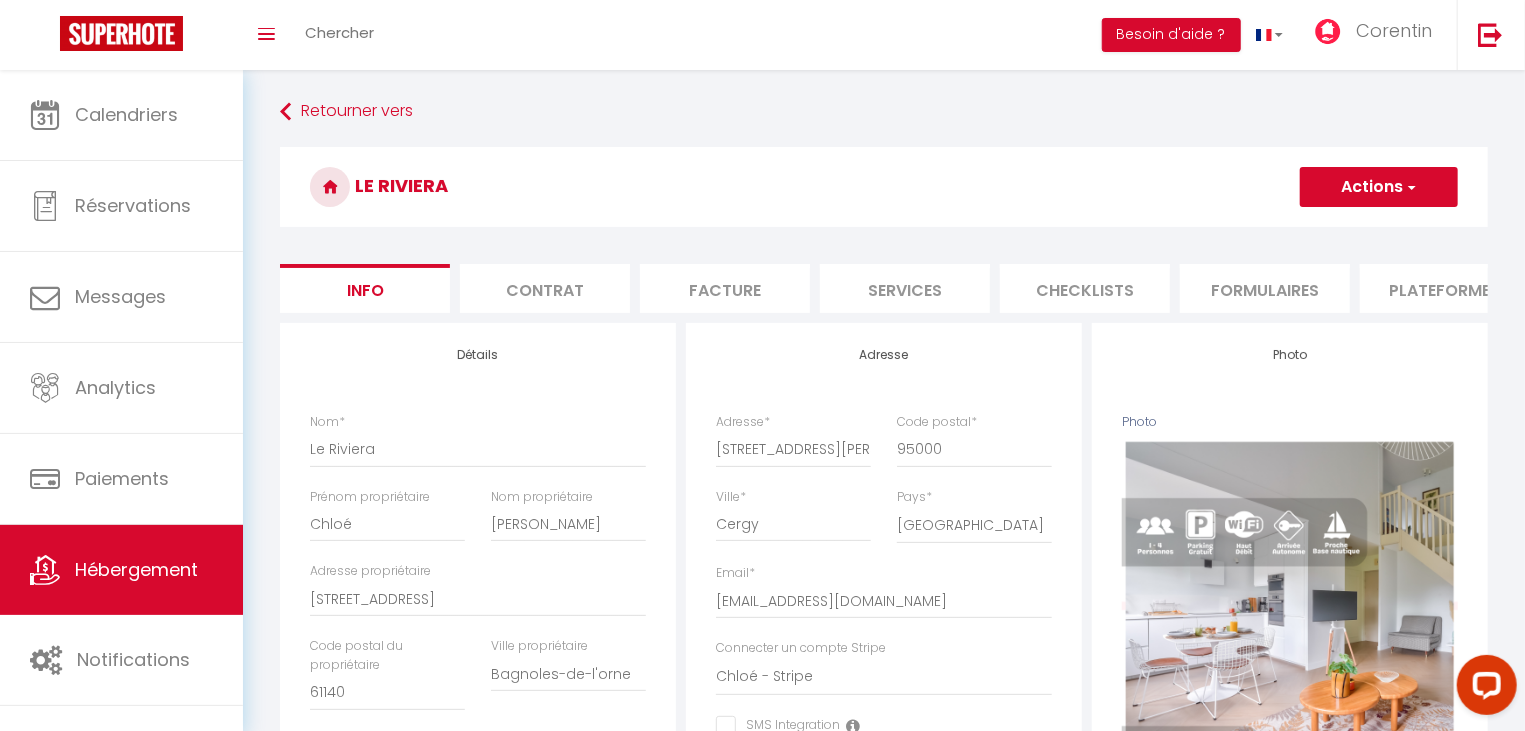 click on "Plateformes" at bounding box center [1445, 288] 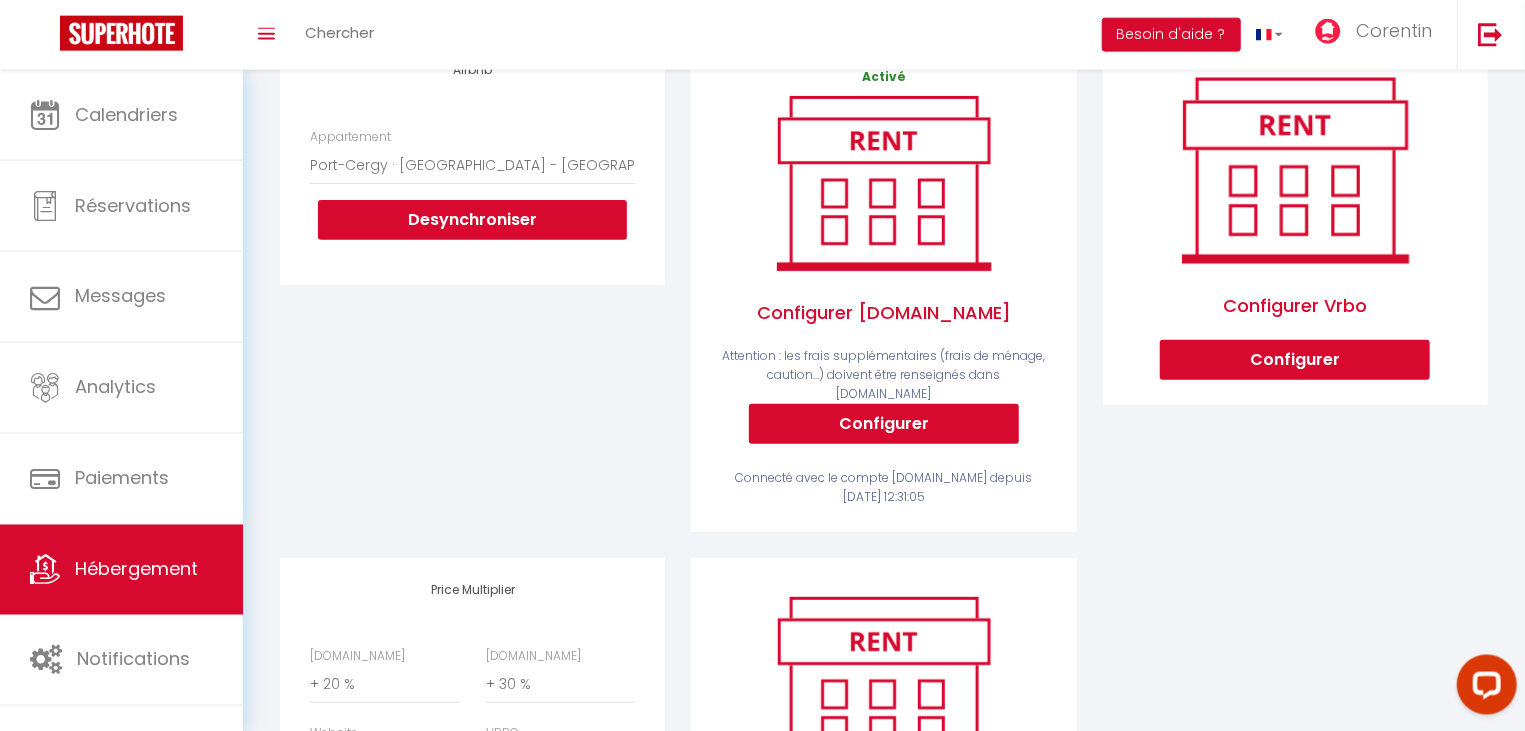 scroll, scrollTop: 498, scrollLeft: 0, axis: vertical 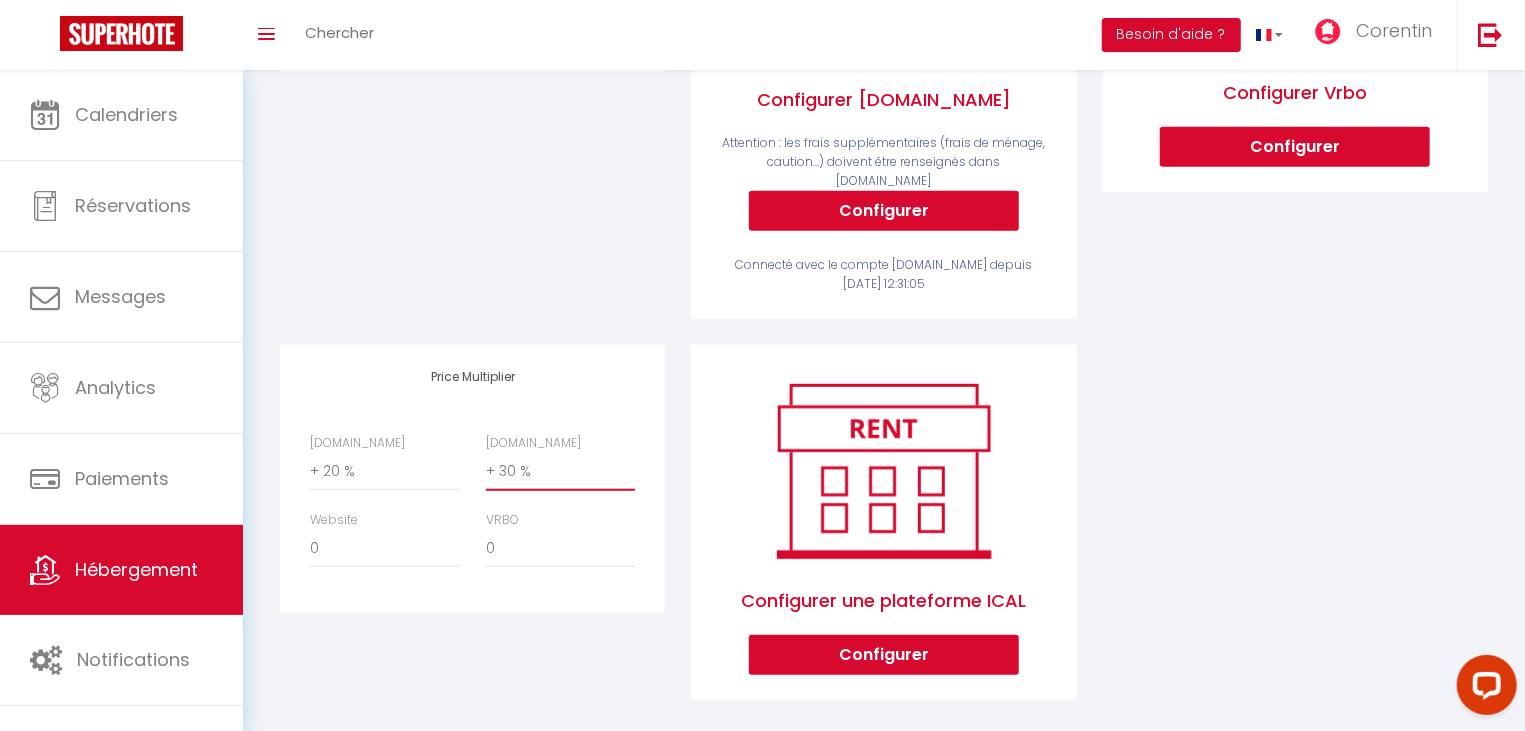 click on "0
+ 1 %
+ 2 %
+ 3 %
+ 4 %
+ 5 %
+ 6 %
+ 7 %
+ 8 %
+ 9 %" at bounding box center [560, 472] 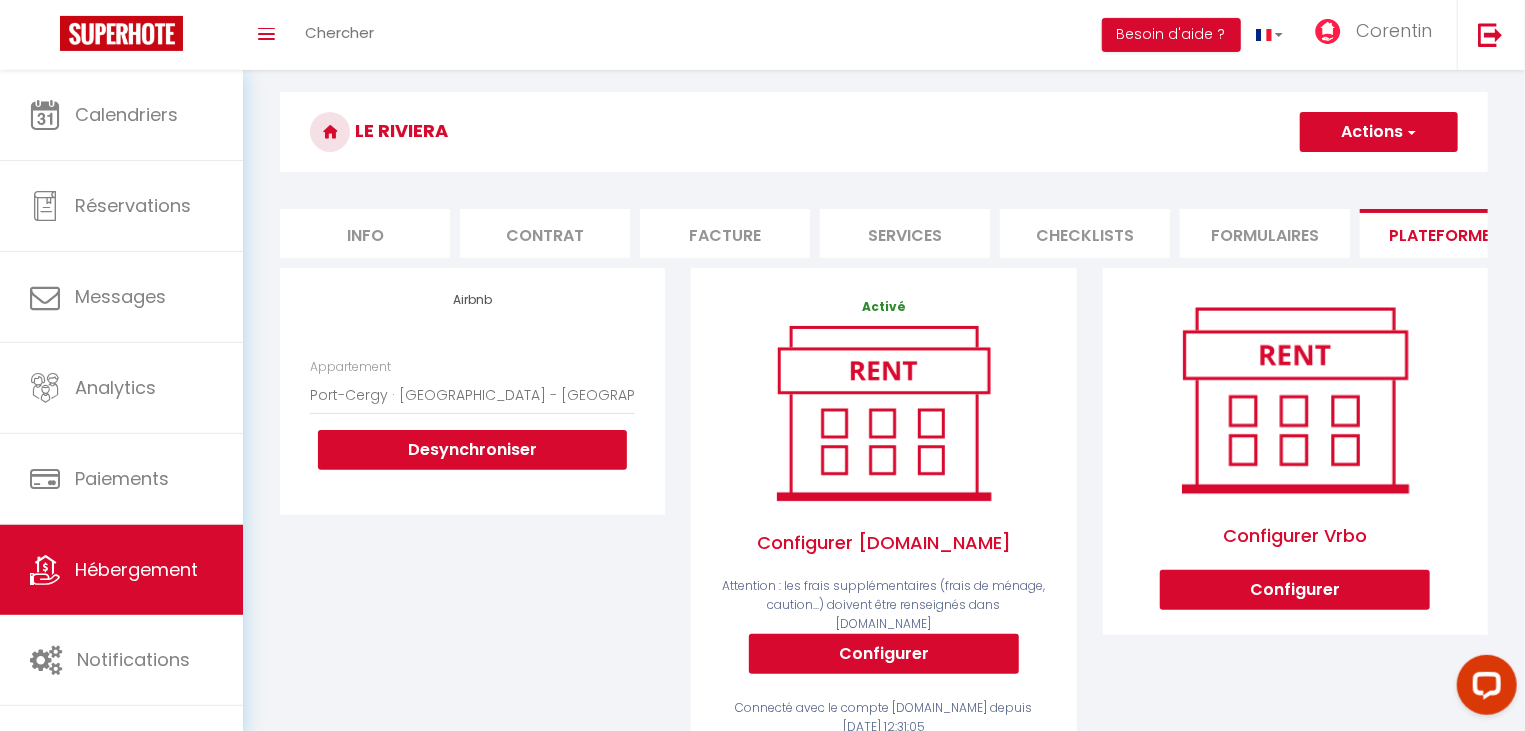 scroll, scrollTop: 0, scrollLeft: 0, axis: both 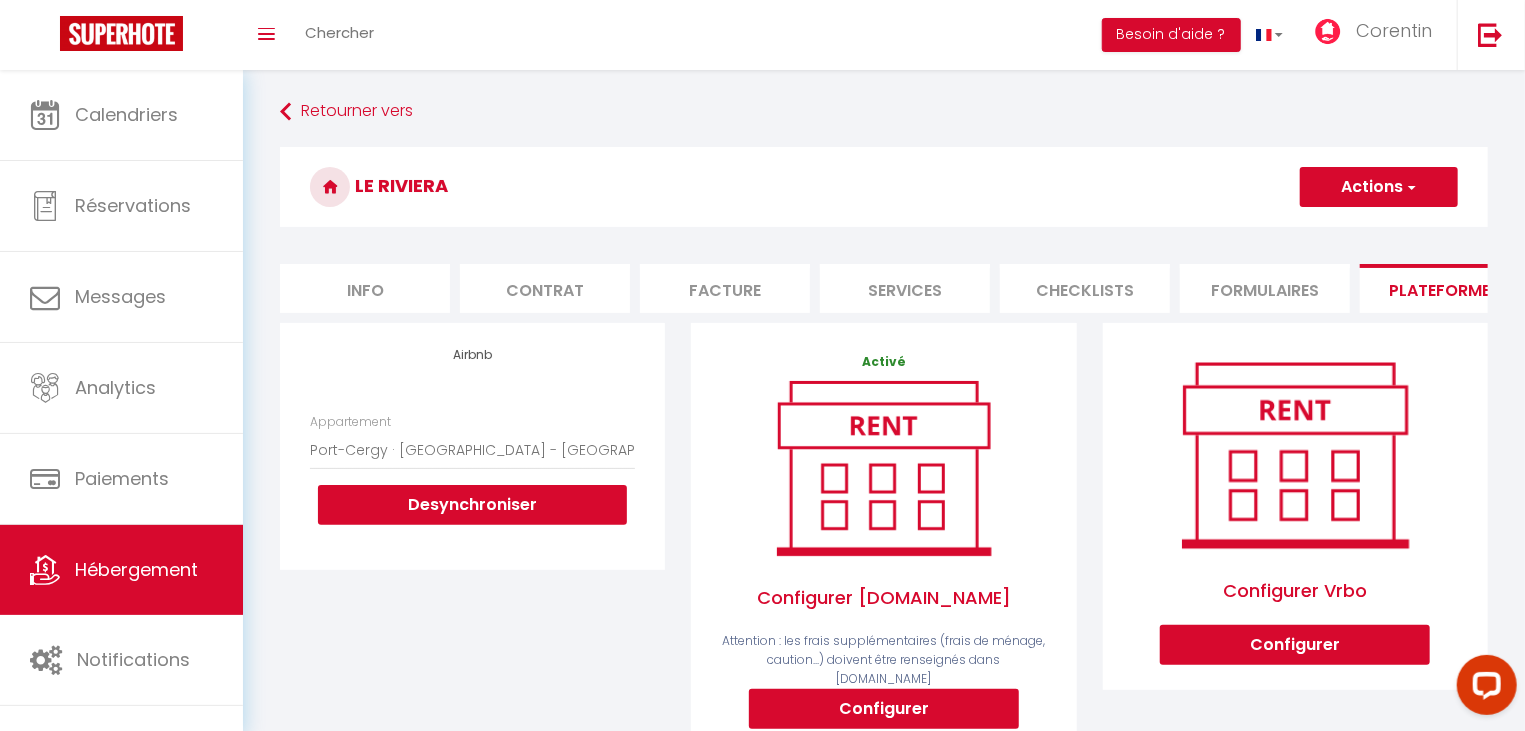 click on "Actions" at bounding box center (1379, 187) 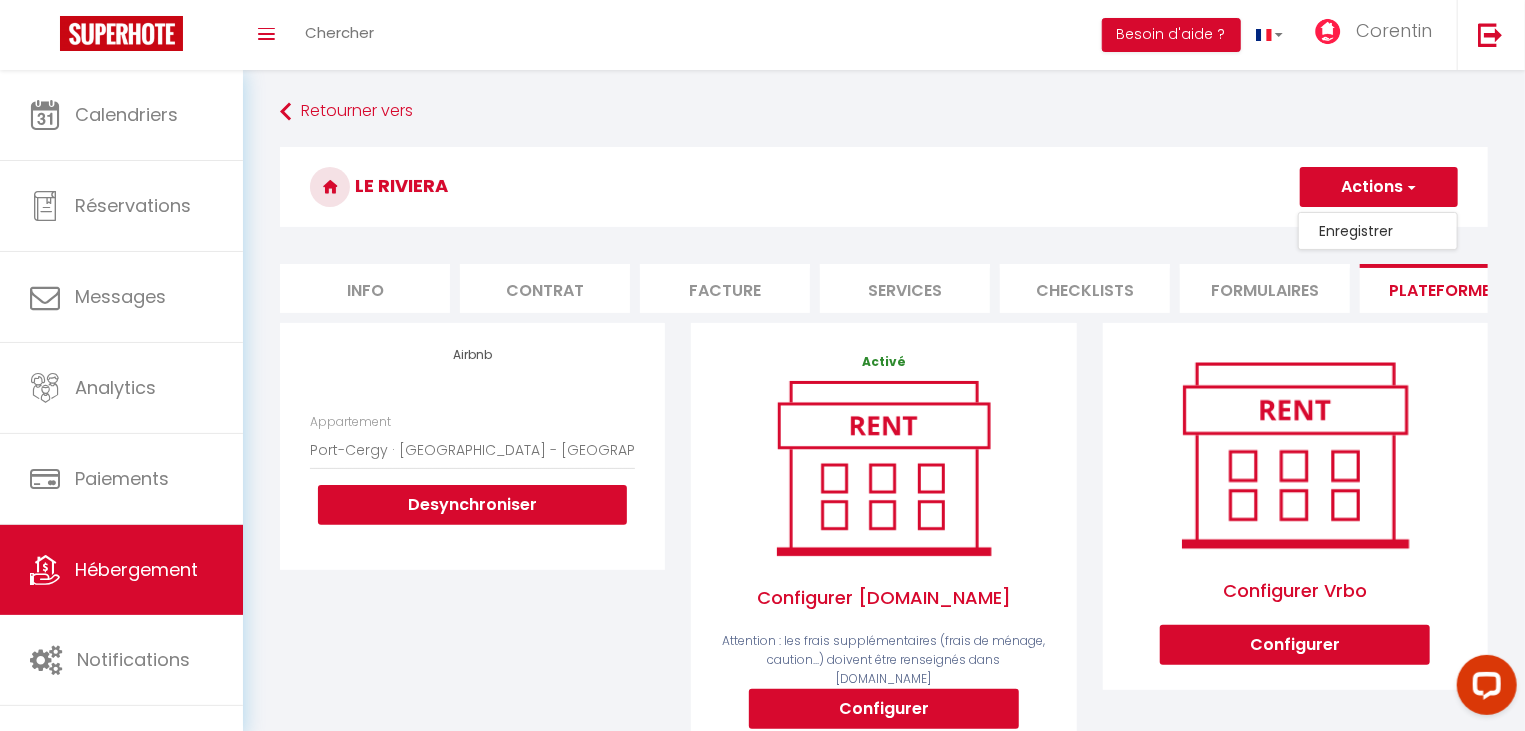 click on "Enregistrer" at bounding box center (1378, 231) 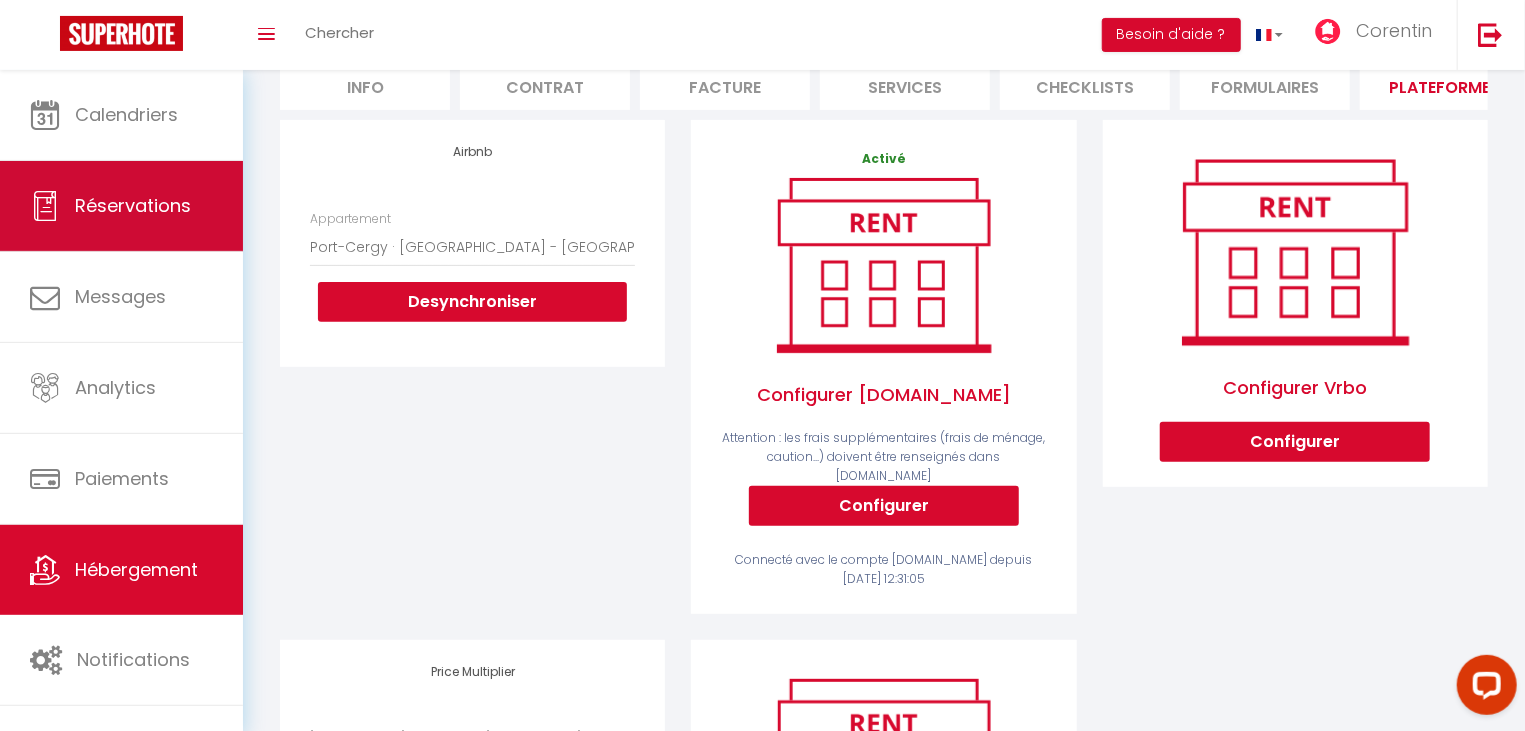 scroll, scrollTop: 214, scrollLeft: 0, axis: vertical 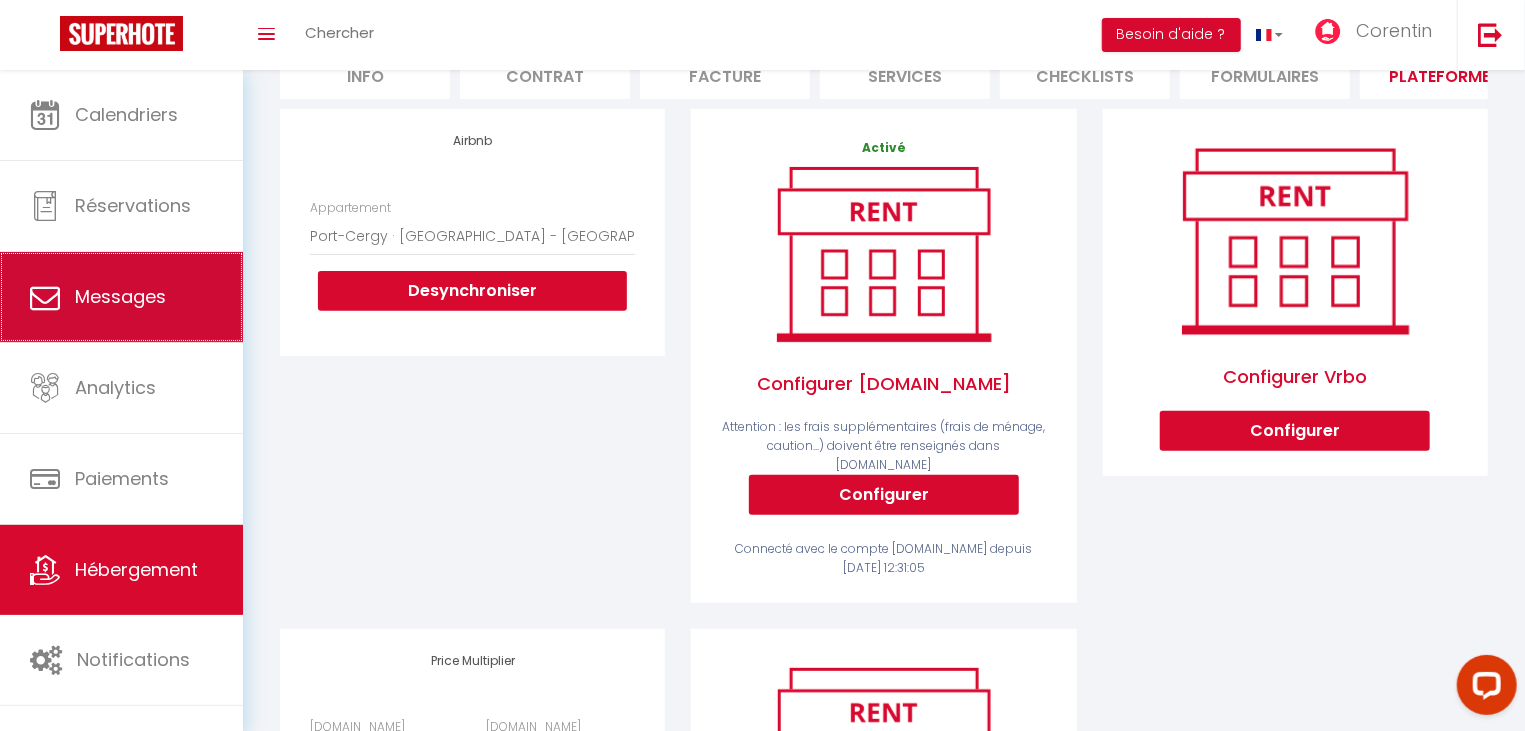 click on "Messages" at bounding box center (121, 297) 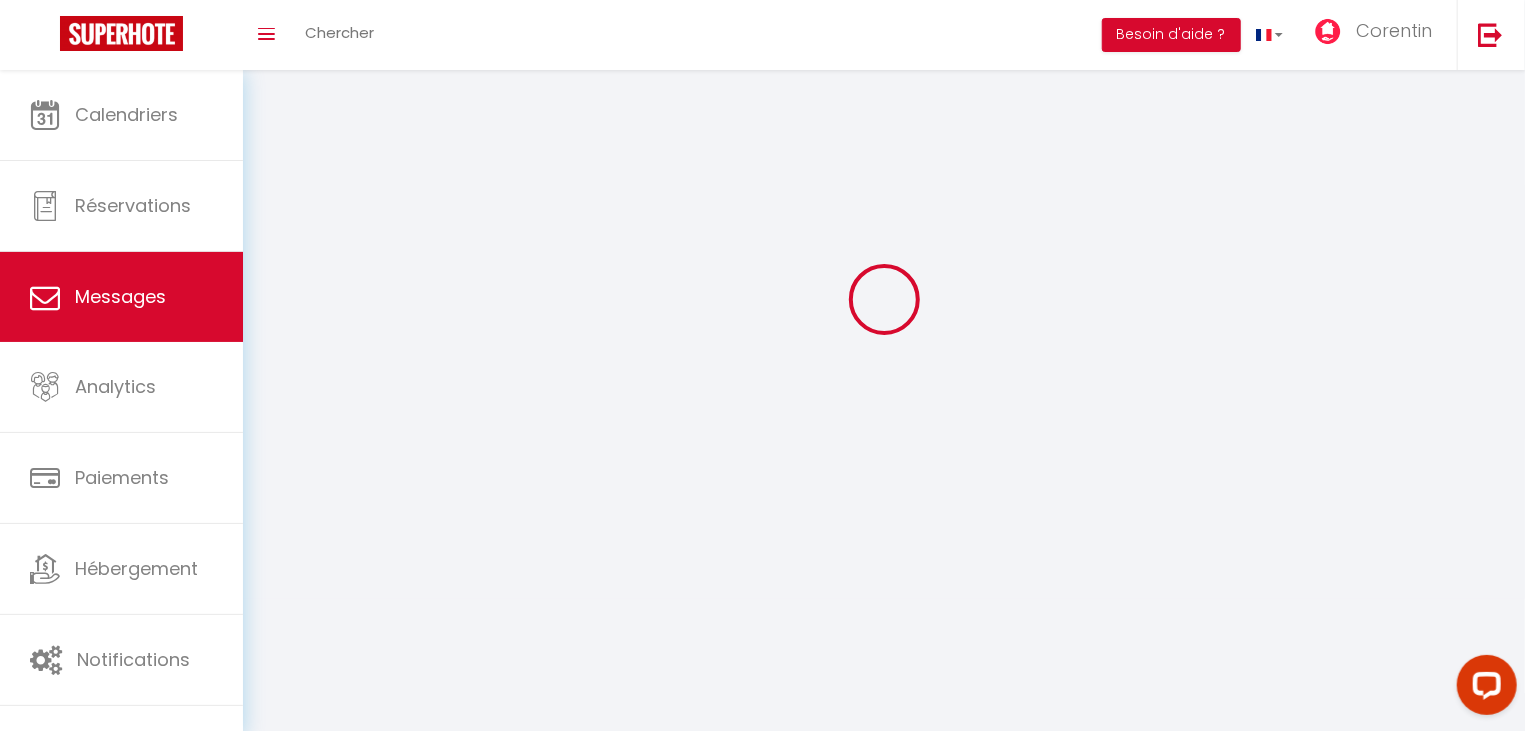 scroll, scrollTop: 0, scrollLeft: 0, axis: both 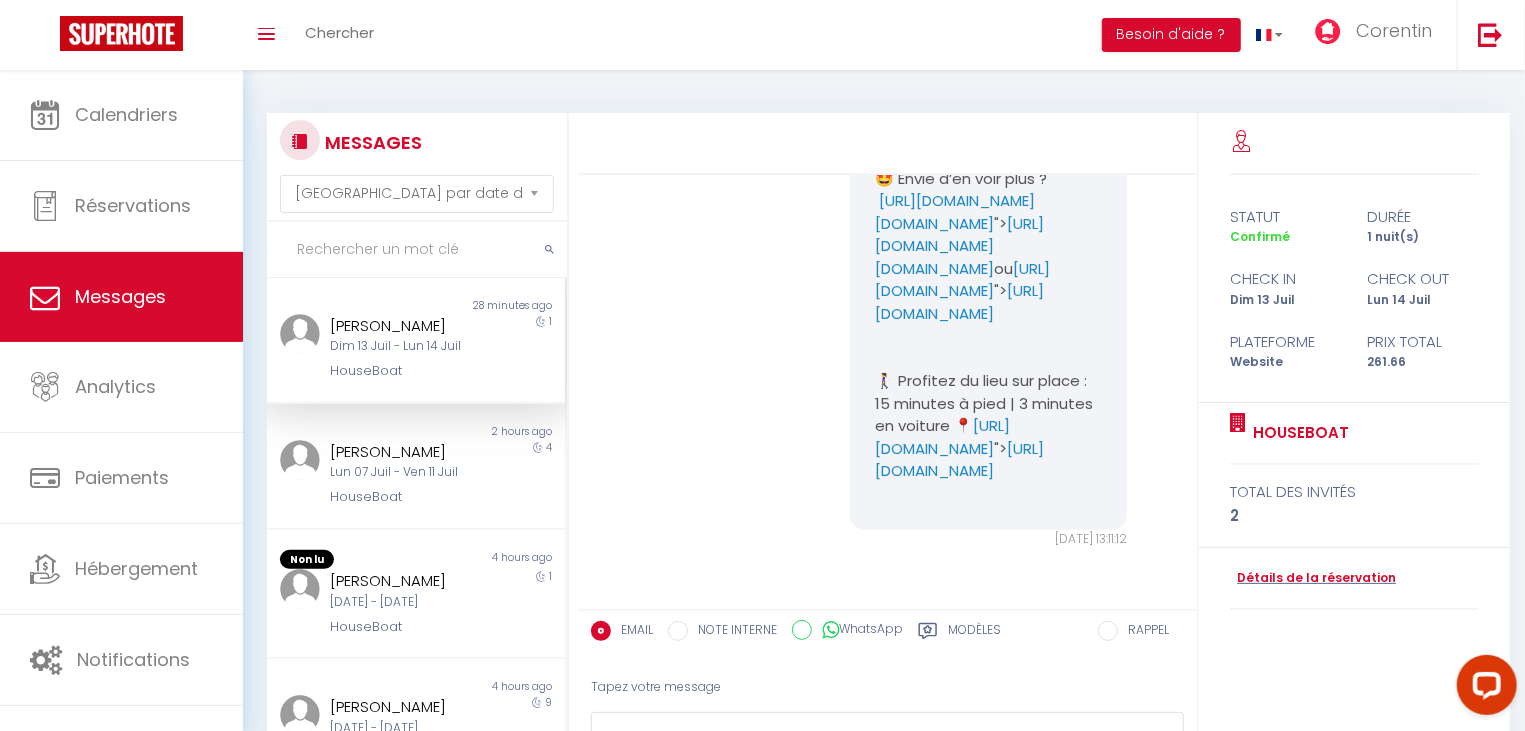 click on "Dim 13 Juil - Lun 14 Juil" at bounding box center (404, 346) 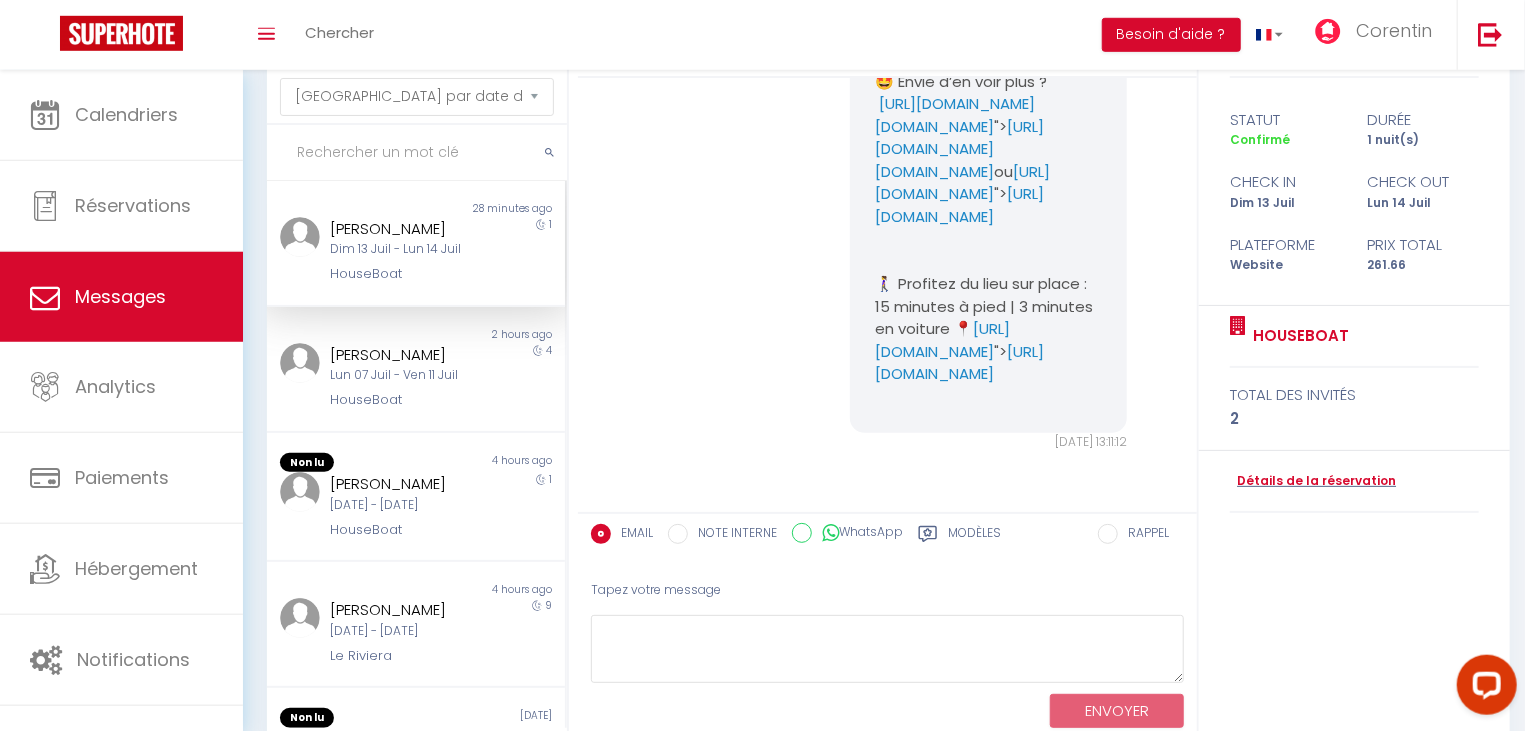 scroll, scrollTop: 168, scrollLeft: 0, axis: vertical 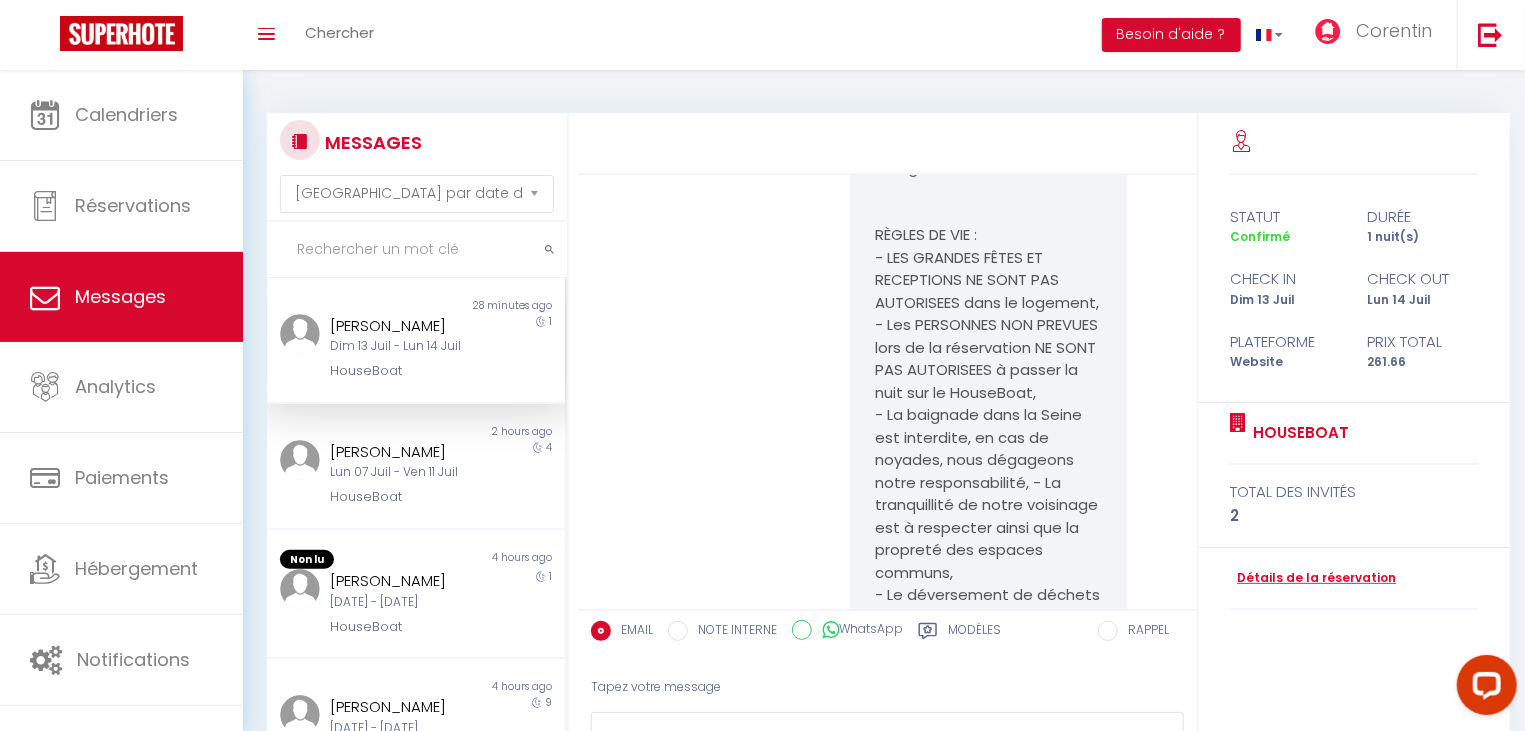 click on "Dim 13 Juil - Lun 14 Juil" at bounding box center [404, 346] 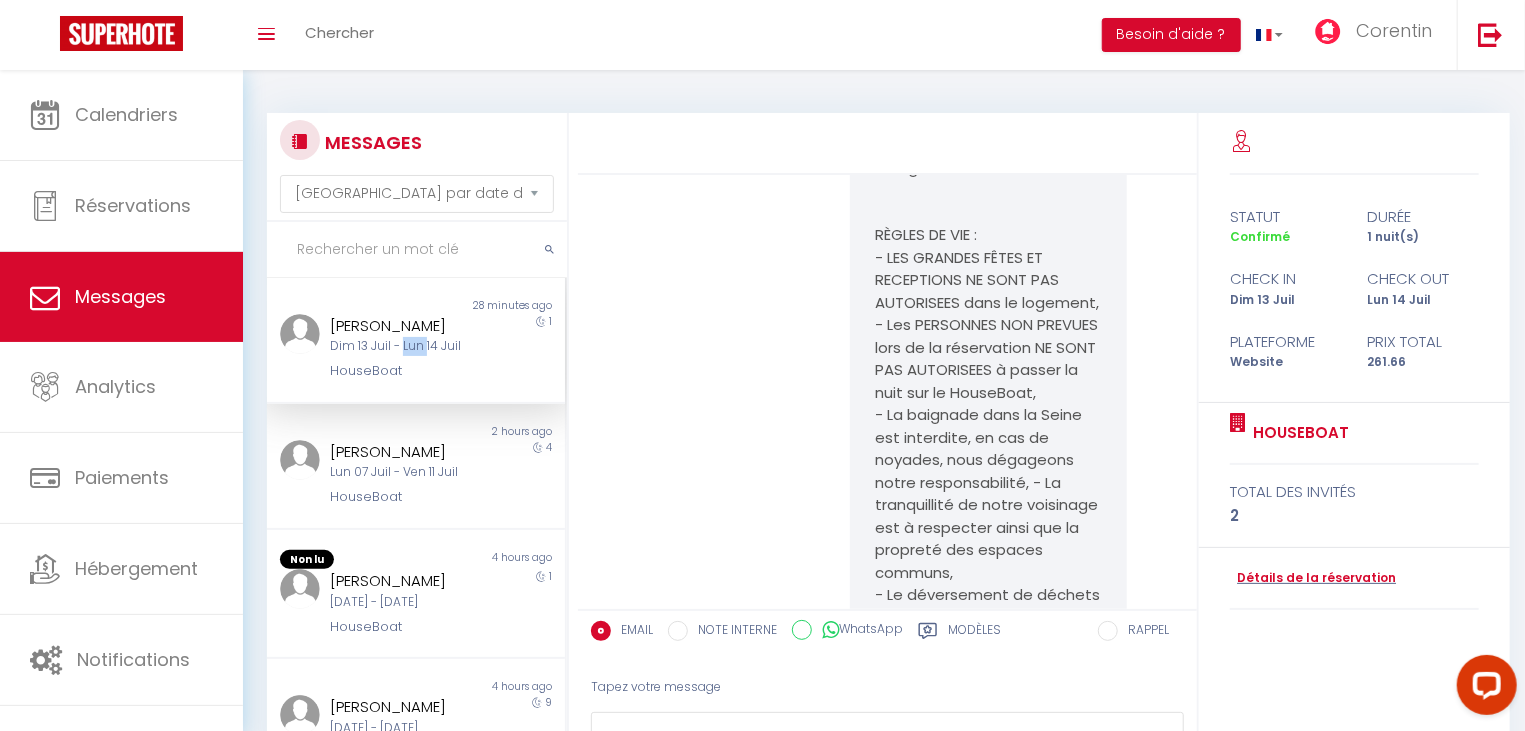 click on "Dim 13 Juil - Lun 14 Juil" at bounding box center (404, 346) 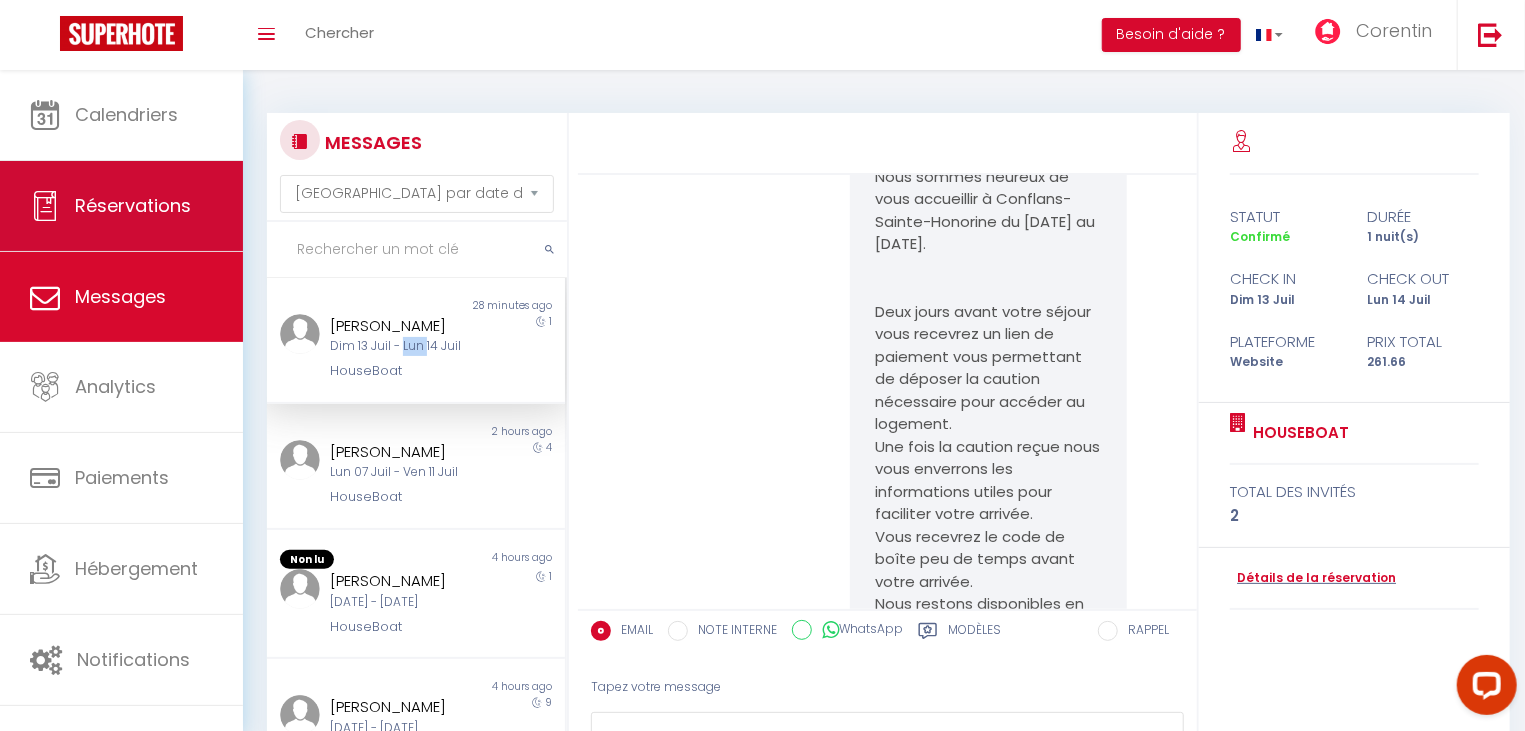 scroll, scrollTop: 2711, scrollLeft: 0, axis: vertical 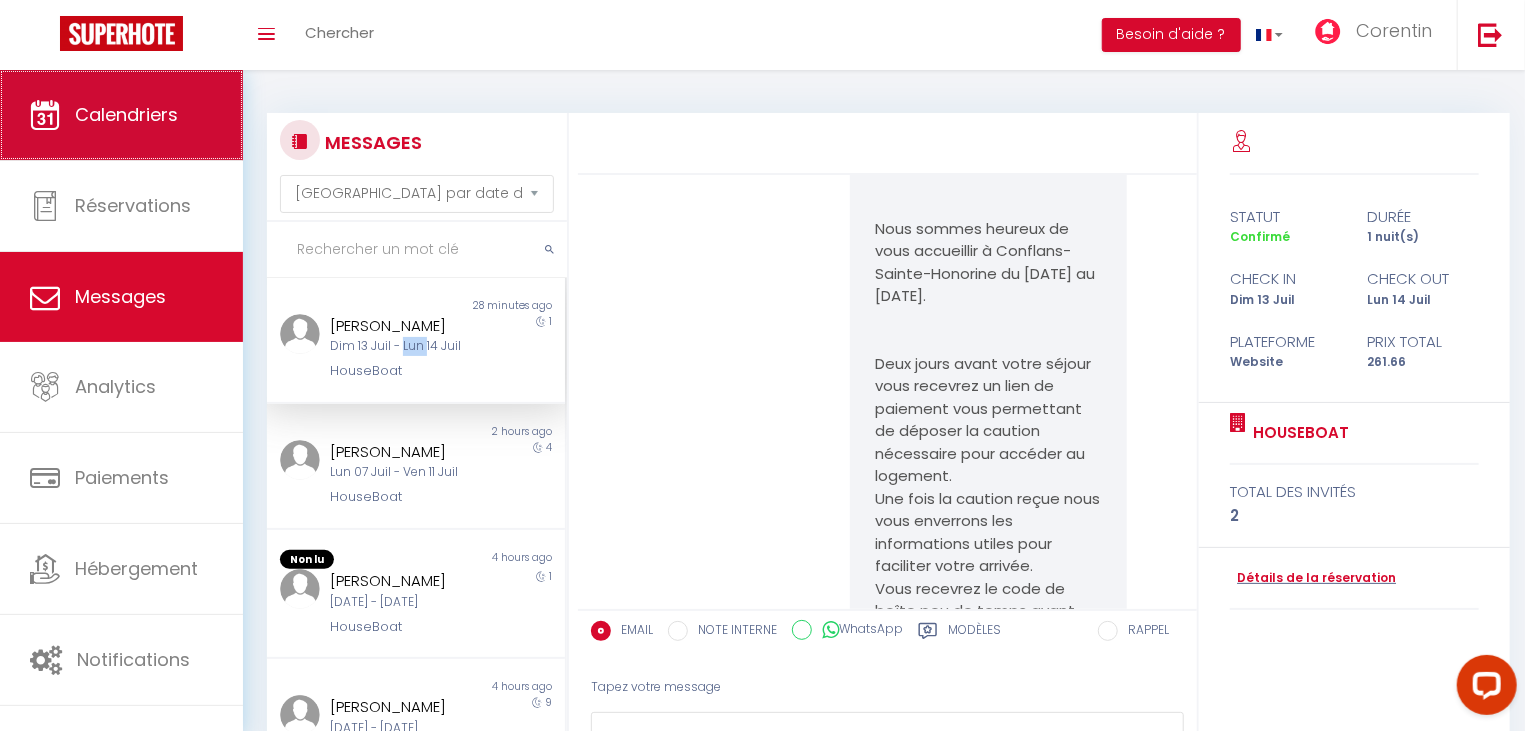click on "Calendriers" at bounding box center (126, 114) 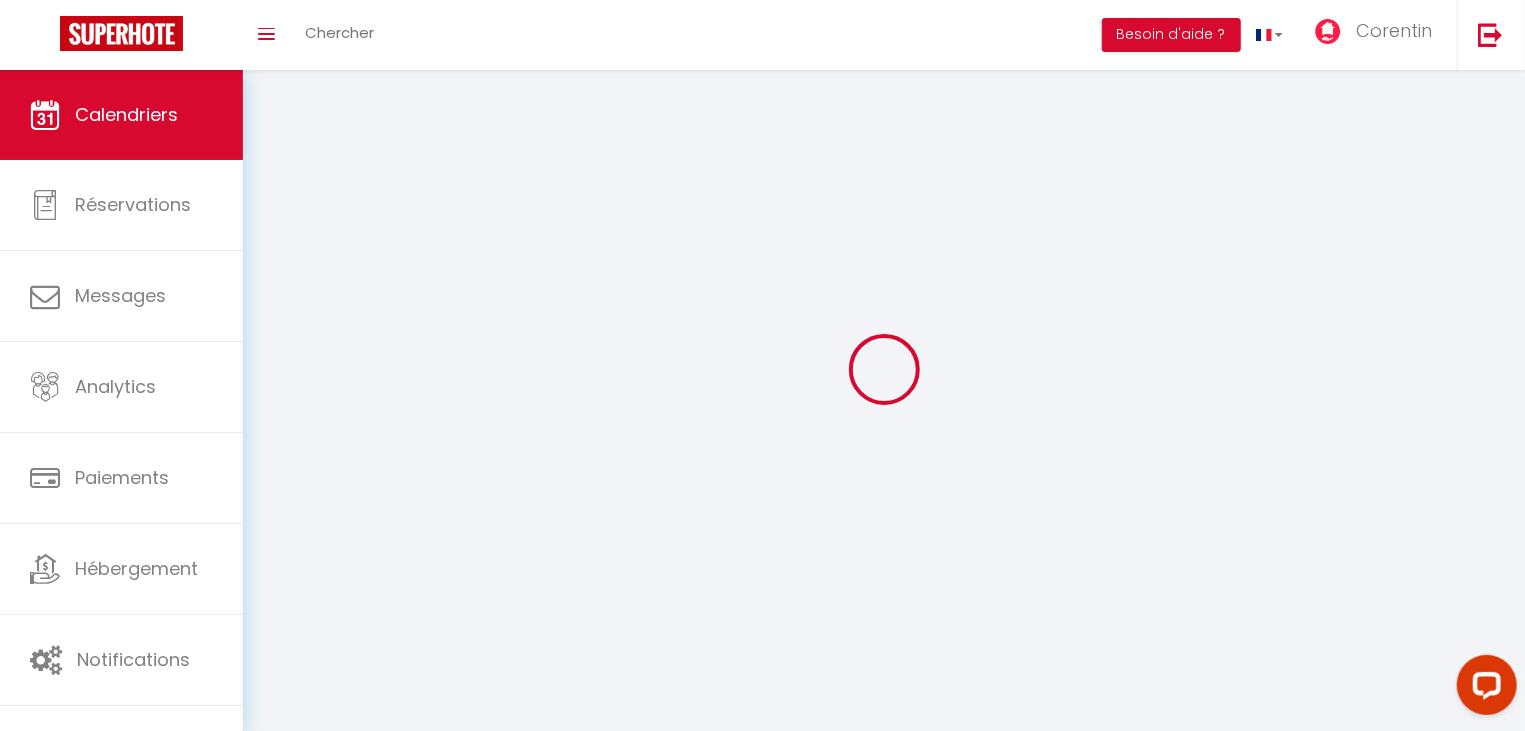 select 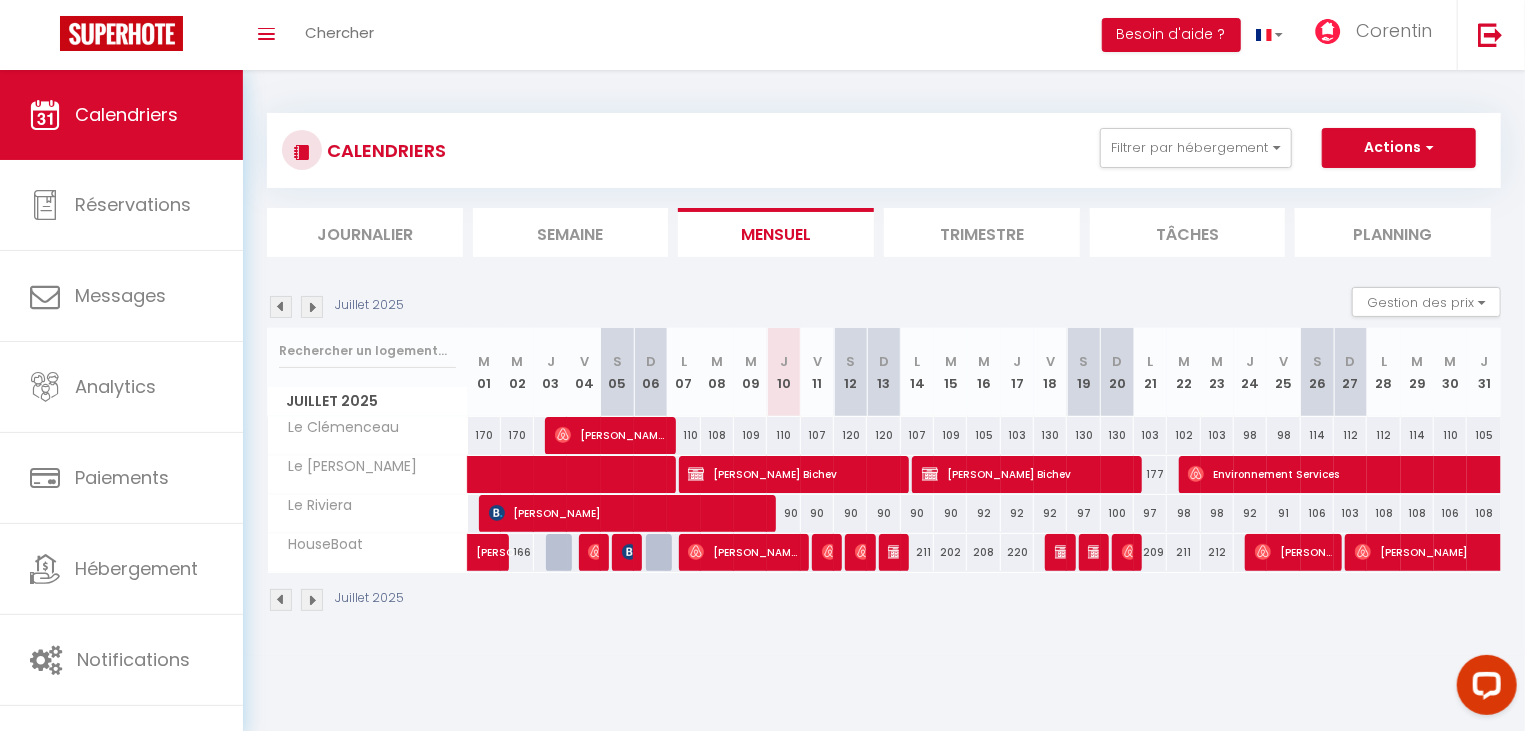 click at bounding box center [896, 552] 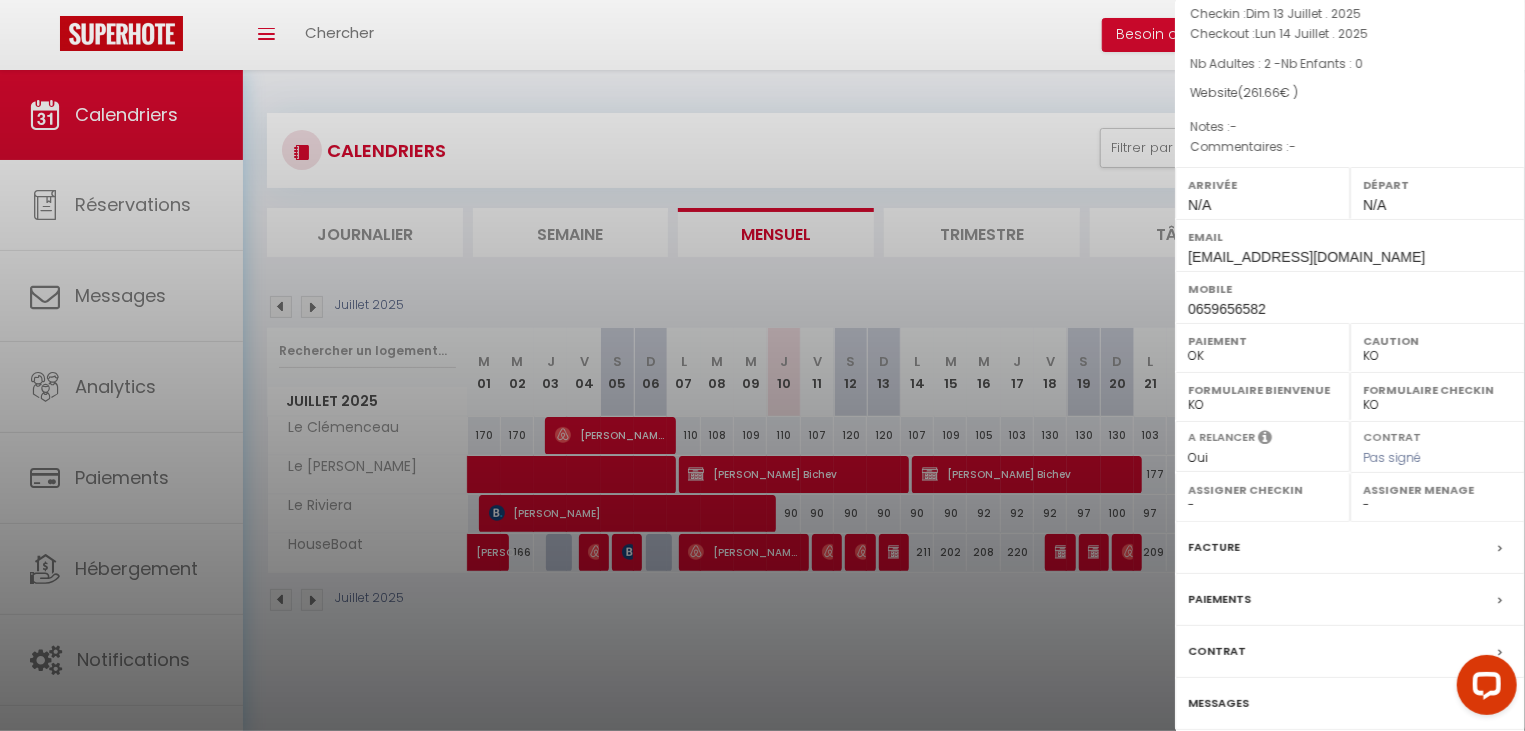 scroll, scrollTop: 202, scrollLeft: 0, axis: vertical 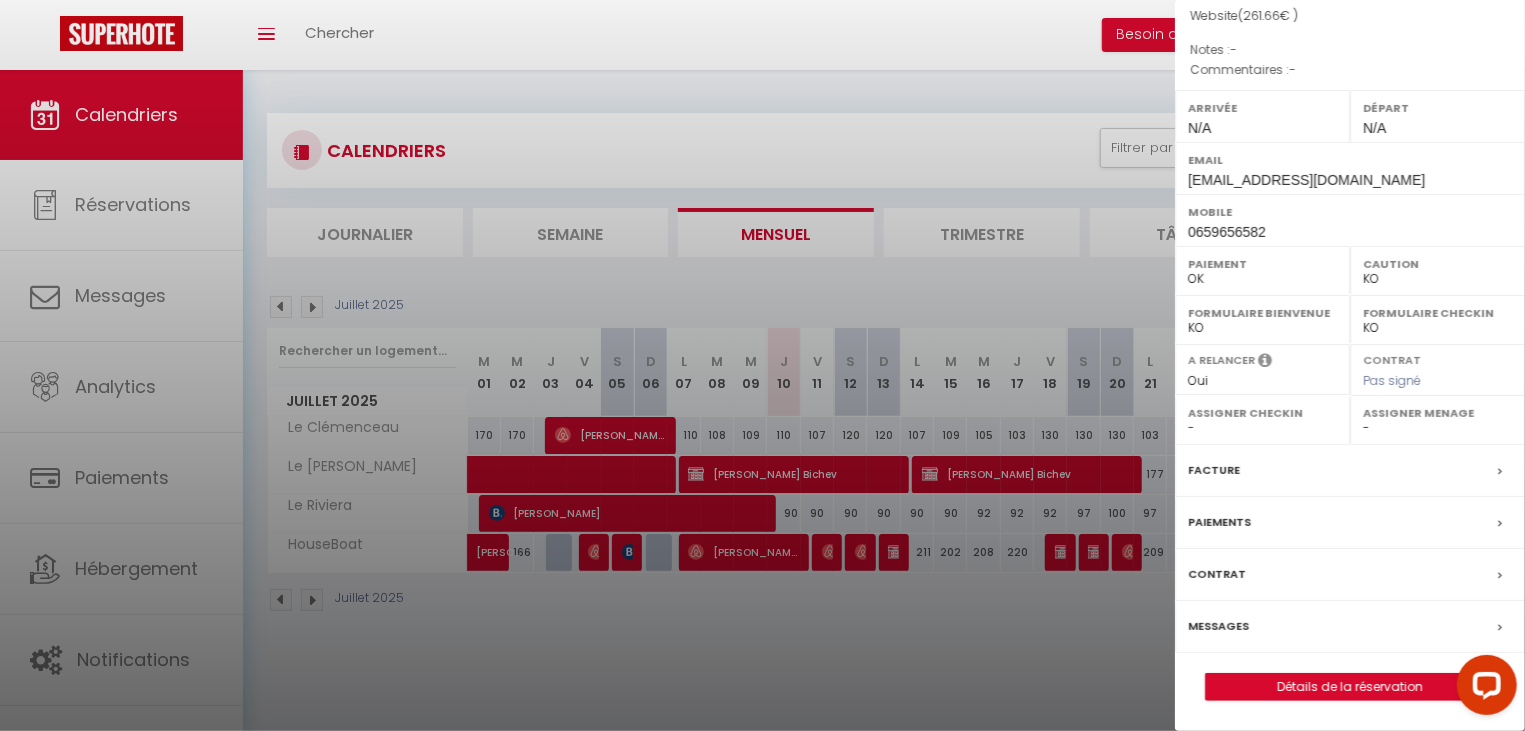 click on "Messages" at bounding box center (1350, 627) 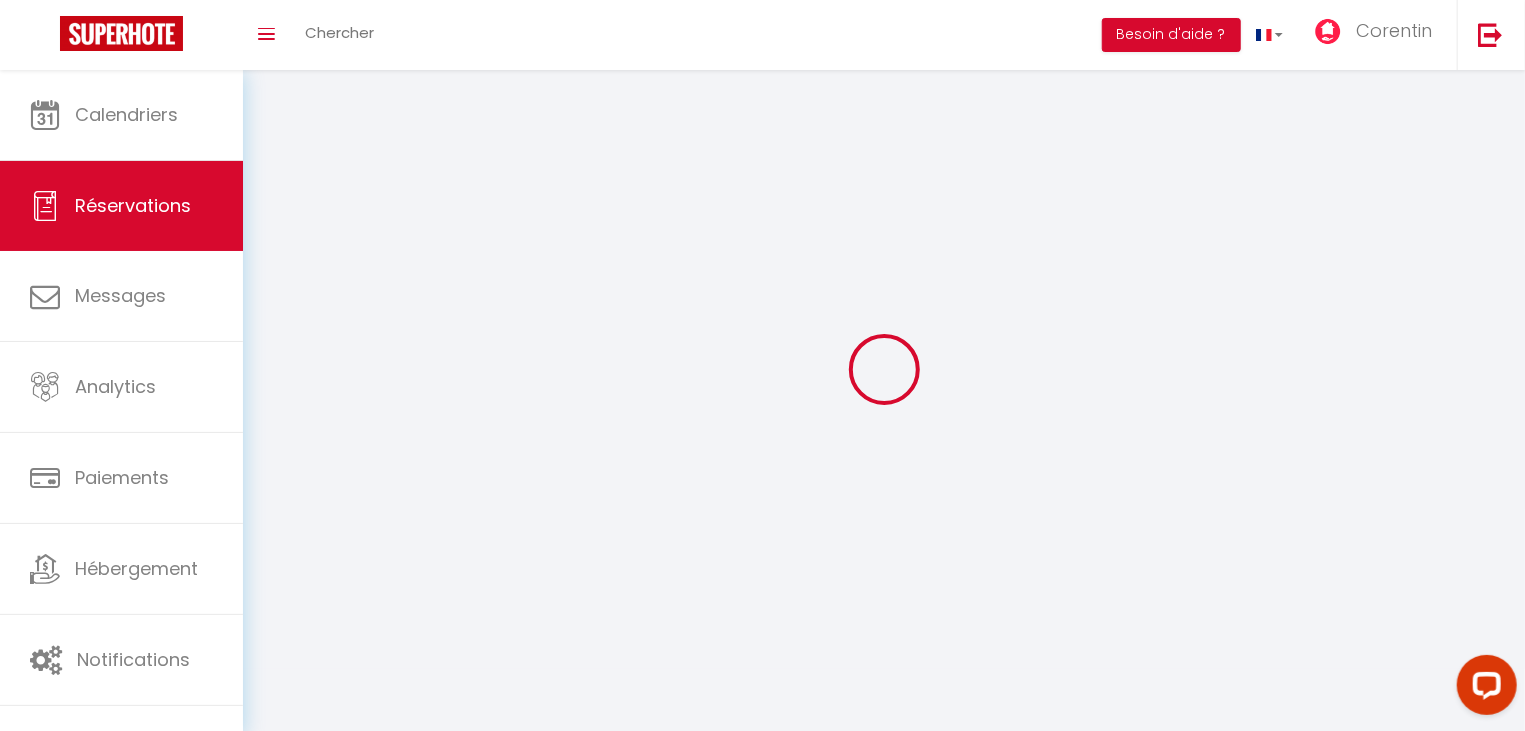 select 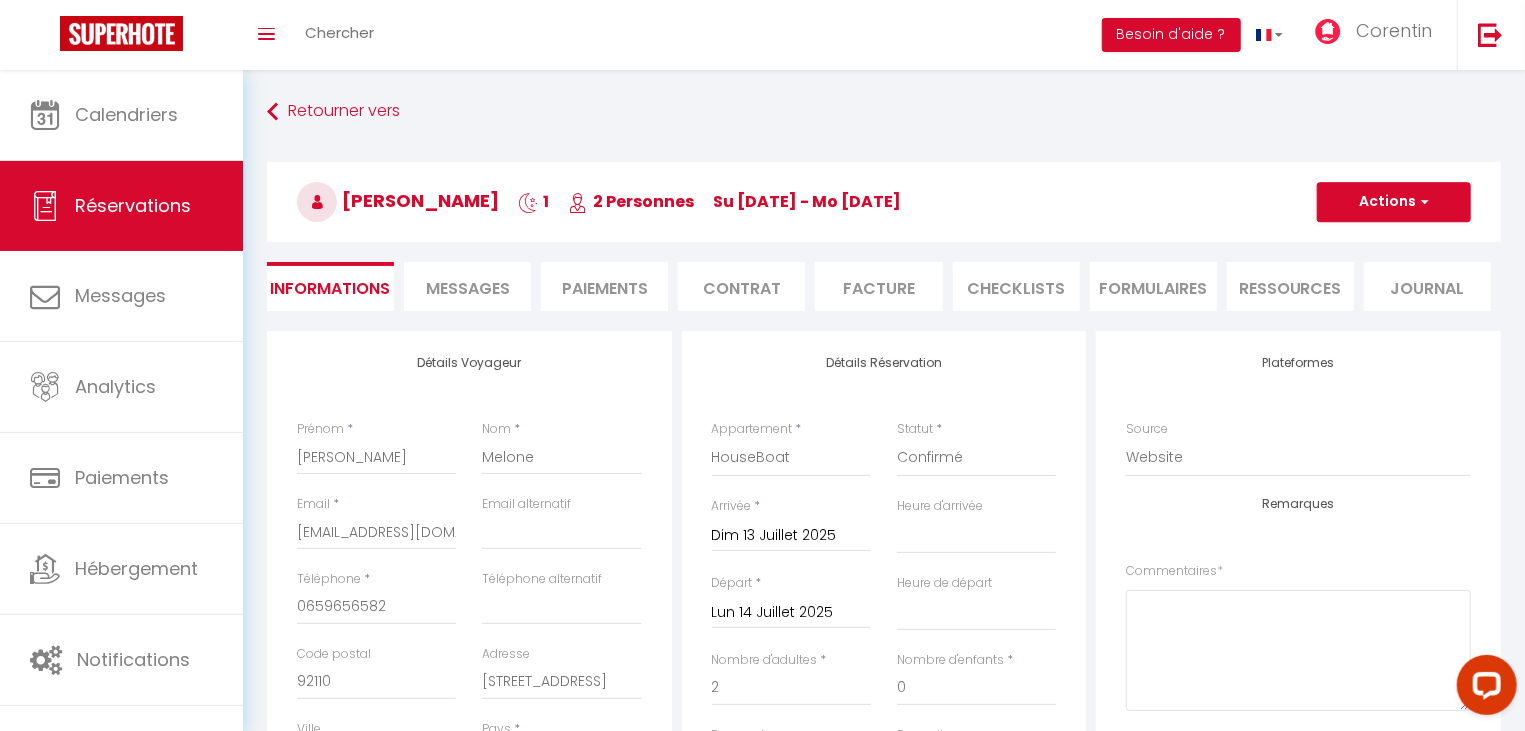select 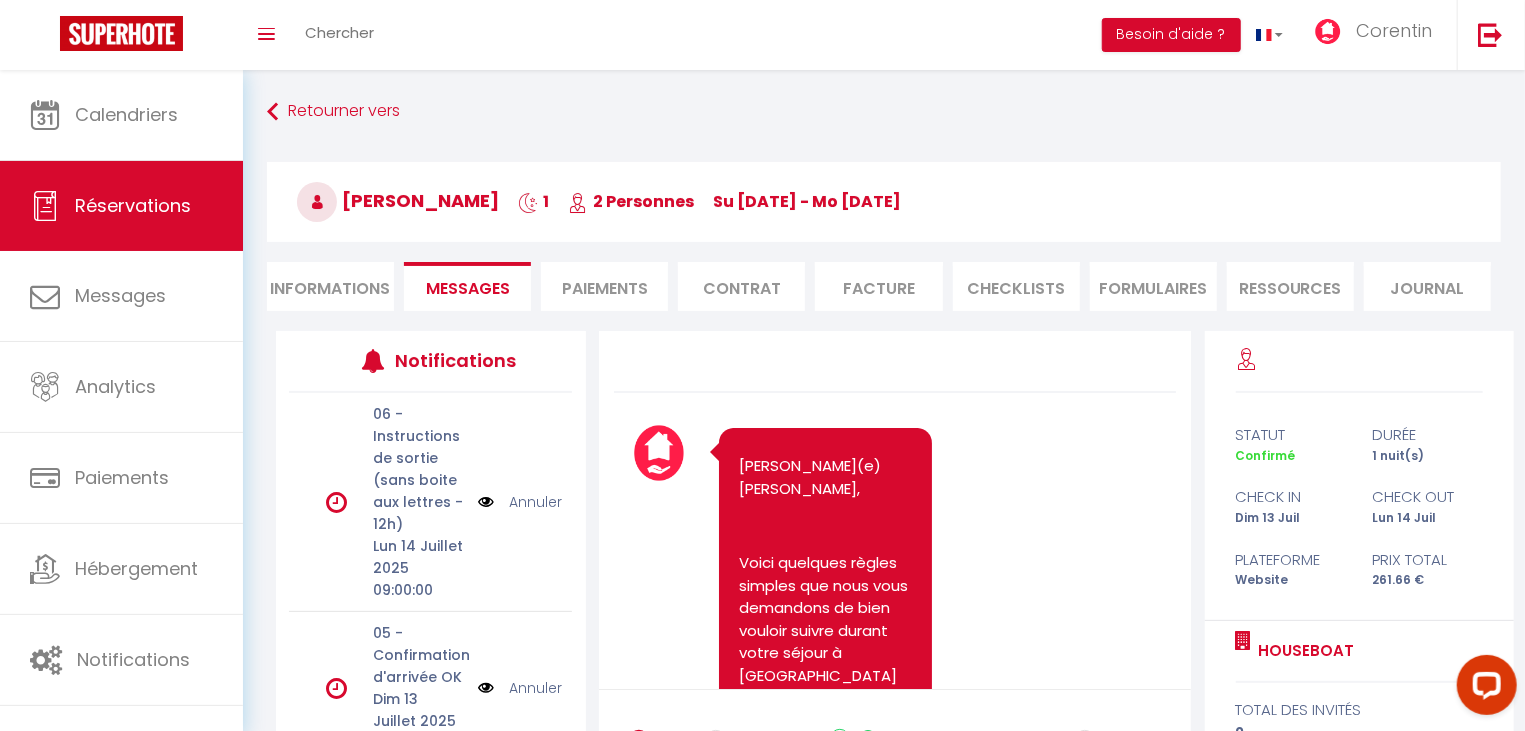 scroll, scrollTop: 6009, scrollLeft: 0, axis: vertical 